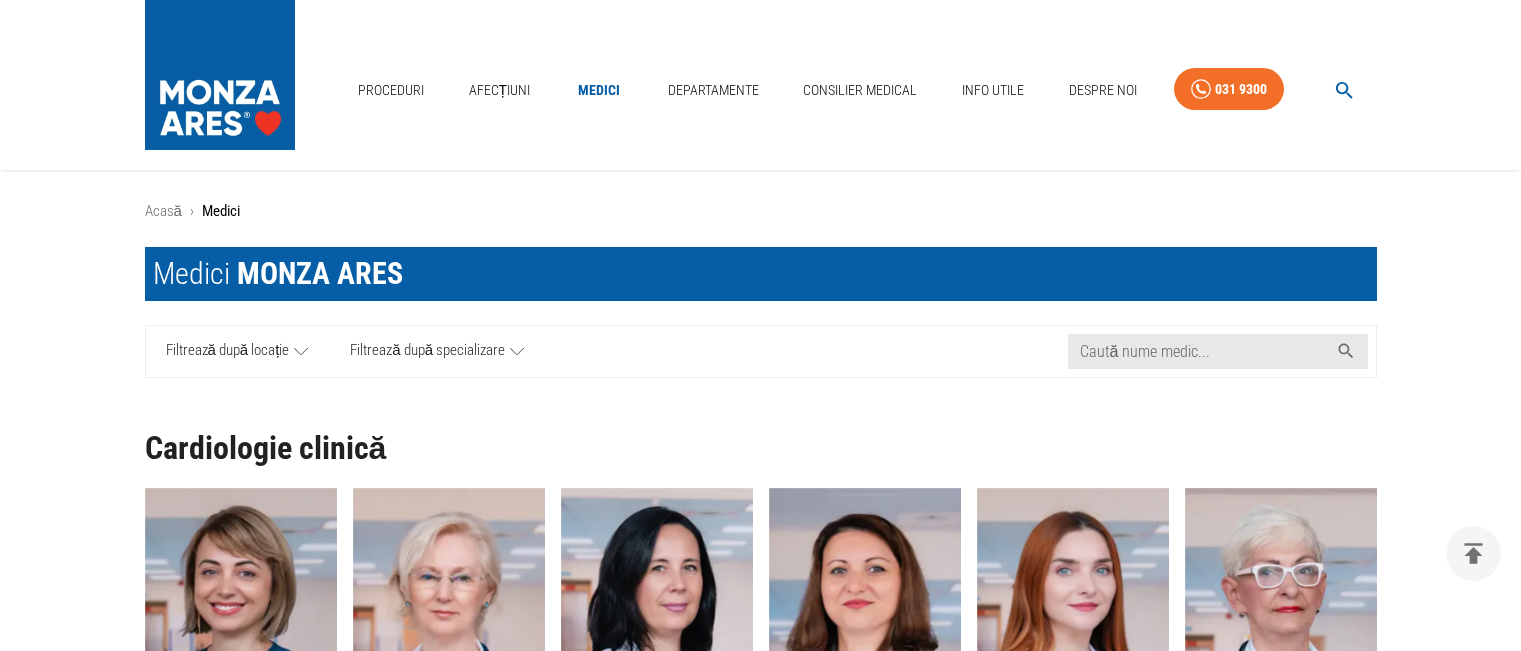 scroll, scrollTop: 500, scrollLeft: 0, axis: vertical 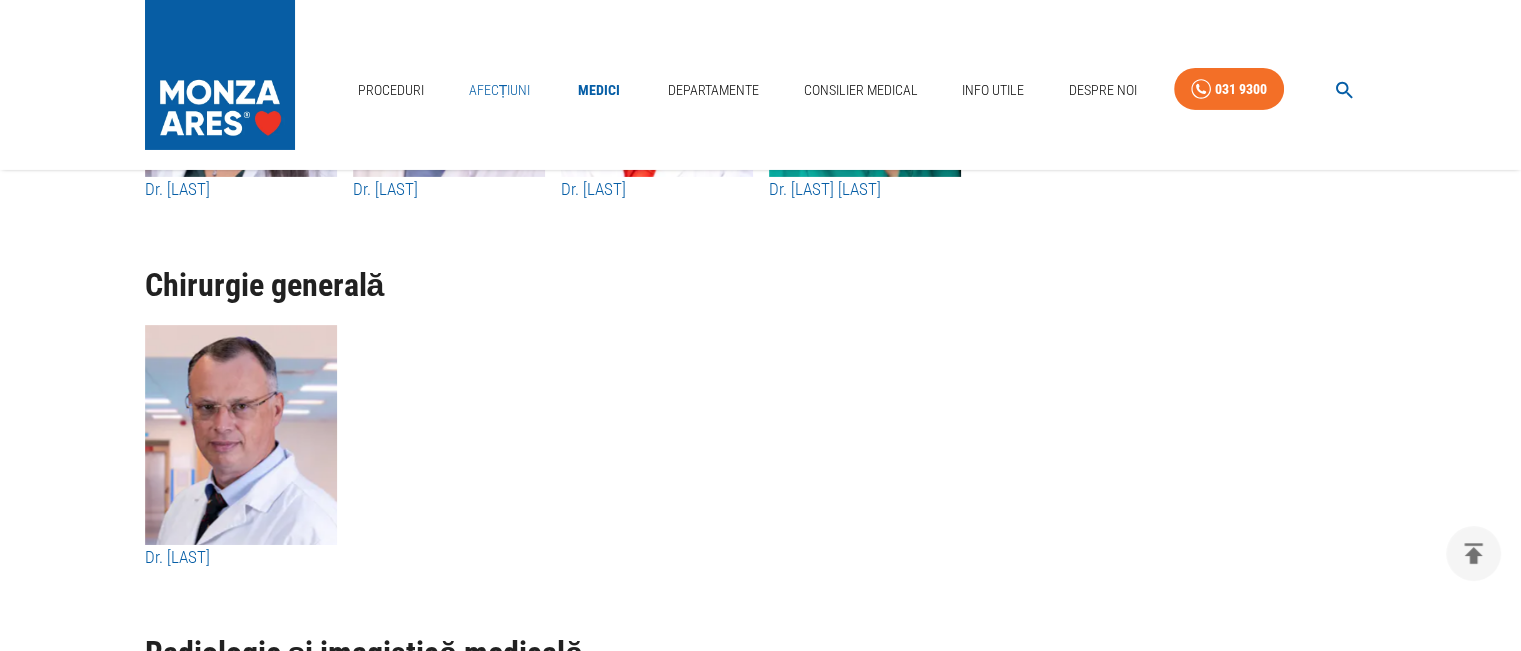 click on "Afecțiuni" at bounding box center (500, 90) 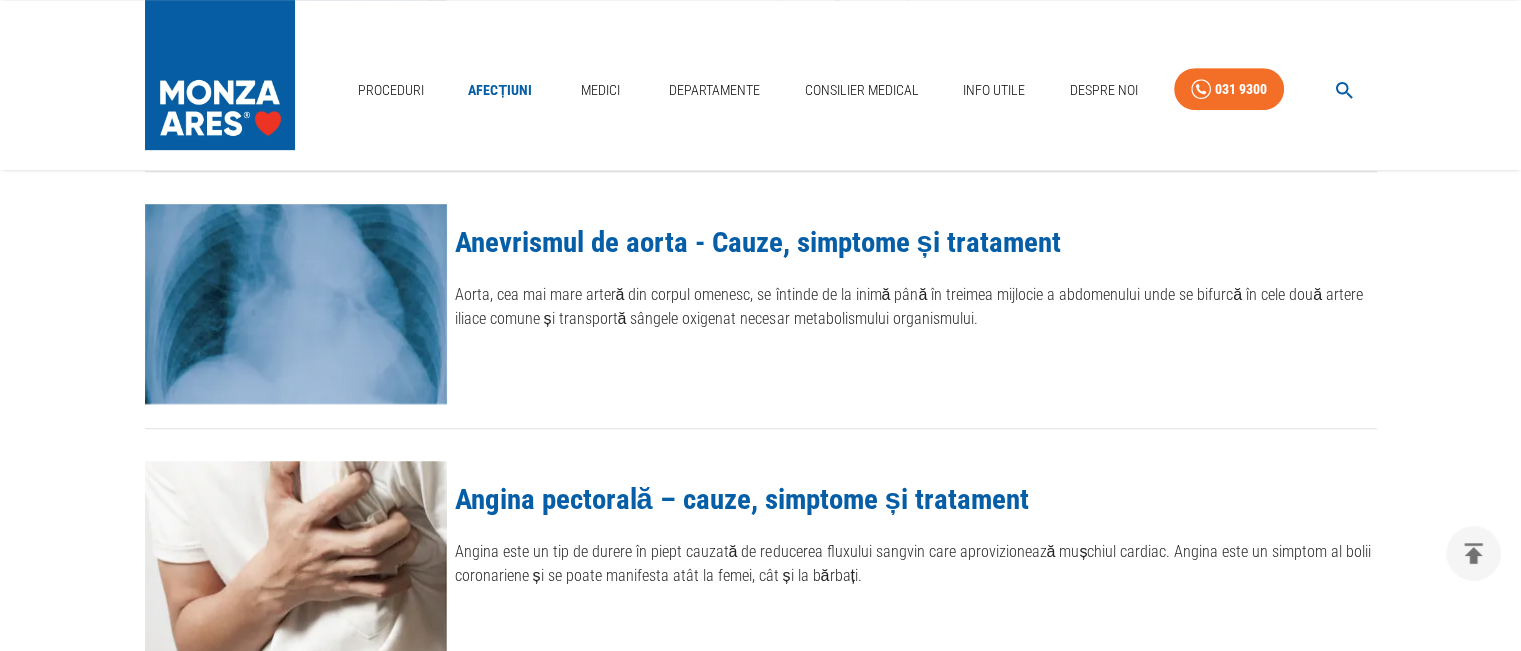 scroll, scrollTop: 0, scrollLeft: 0, axis: both 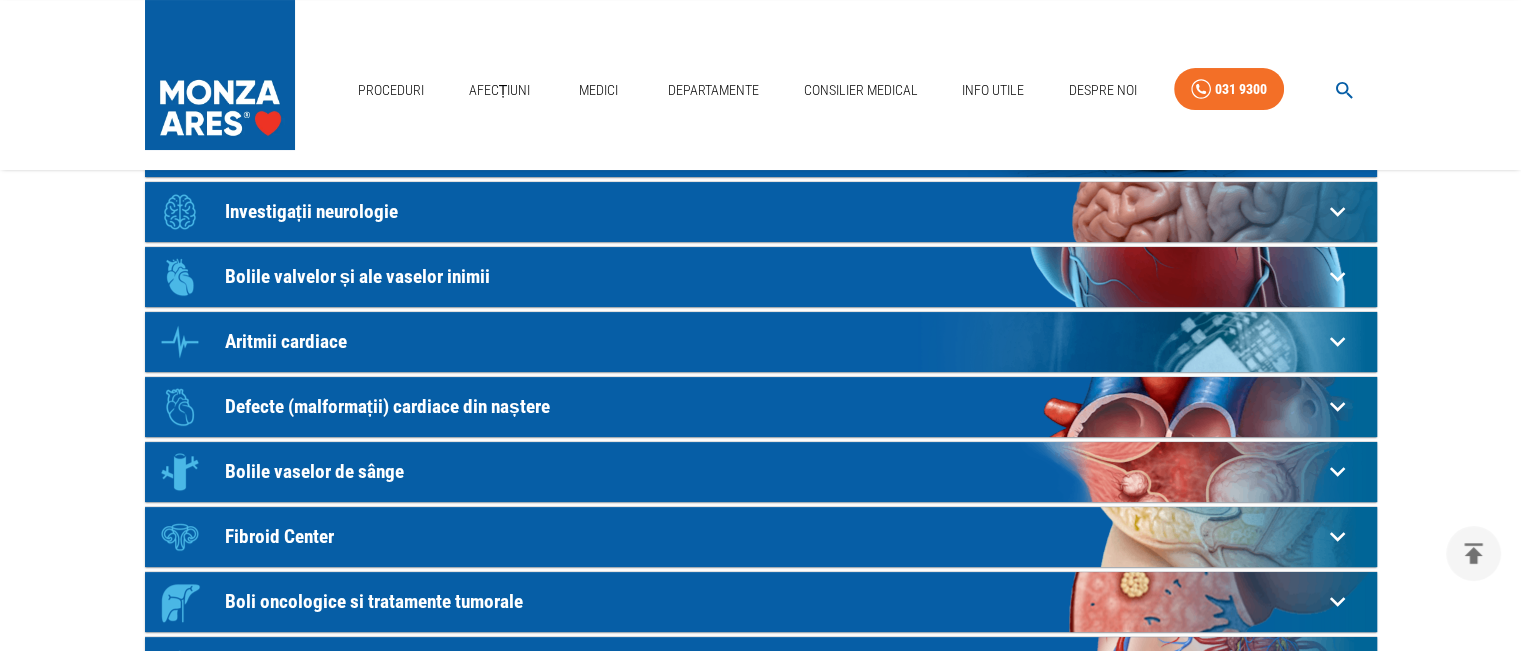 click on "Investigații neurologie" at bounding box center [773, 146] 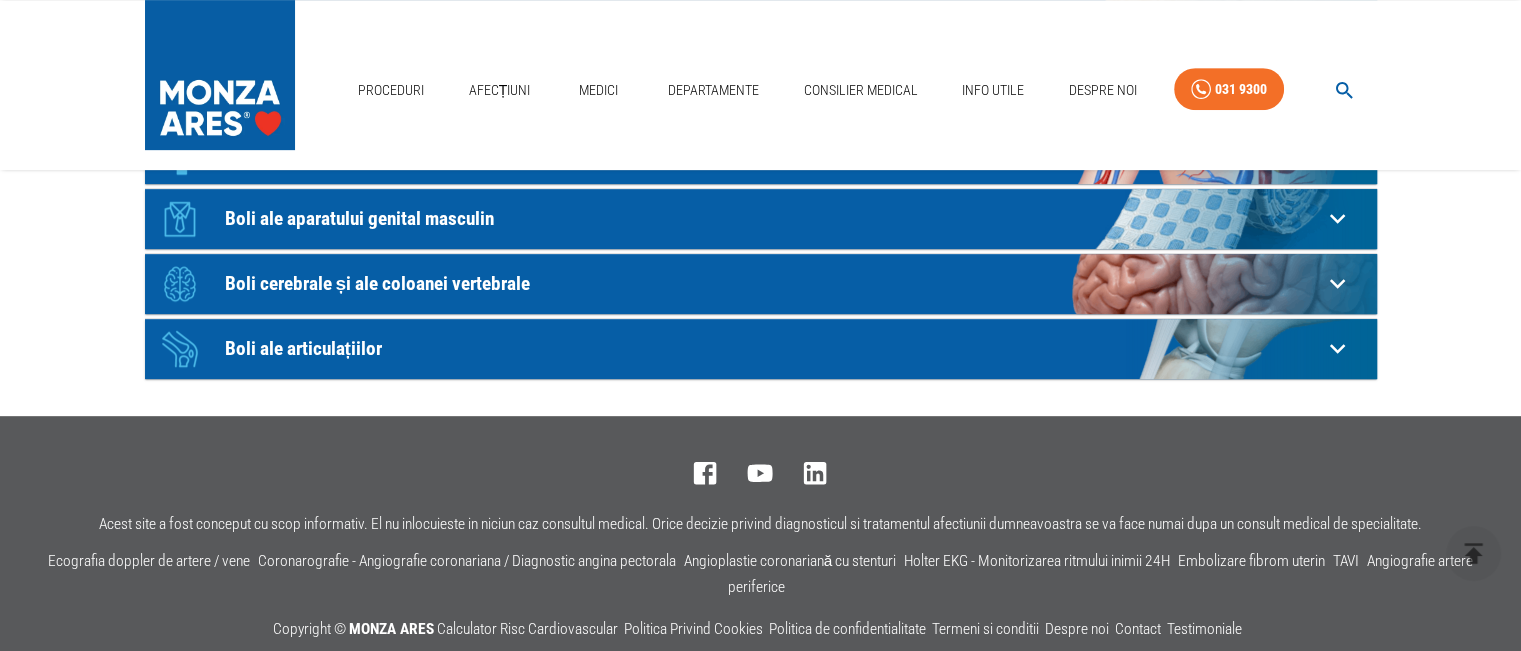 scroll, scrollTop: 900, scrollLeft: 0, axis: vertical 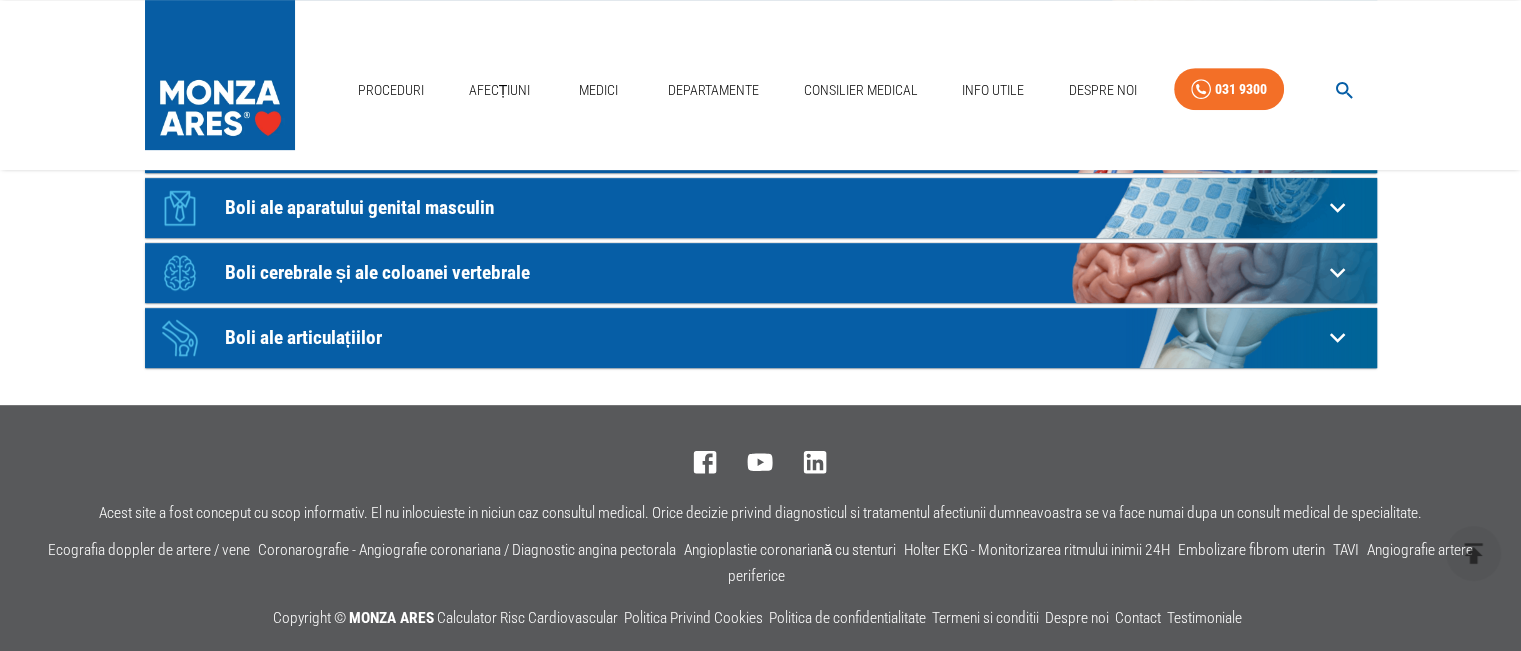click on "Boli cerebrale și ale coloanei vertebrale" at bounding box center [773, -554] 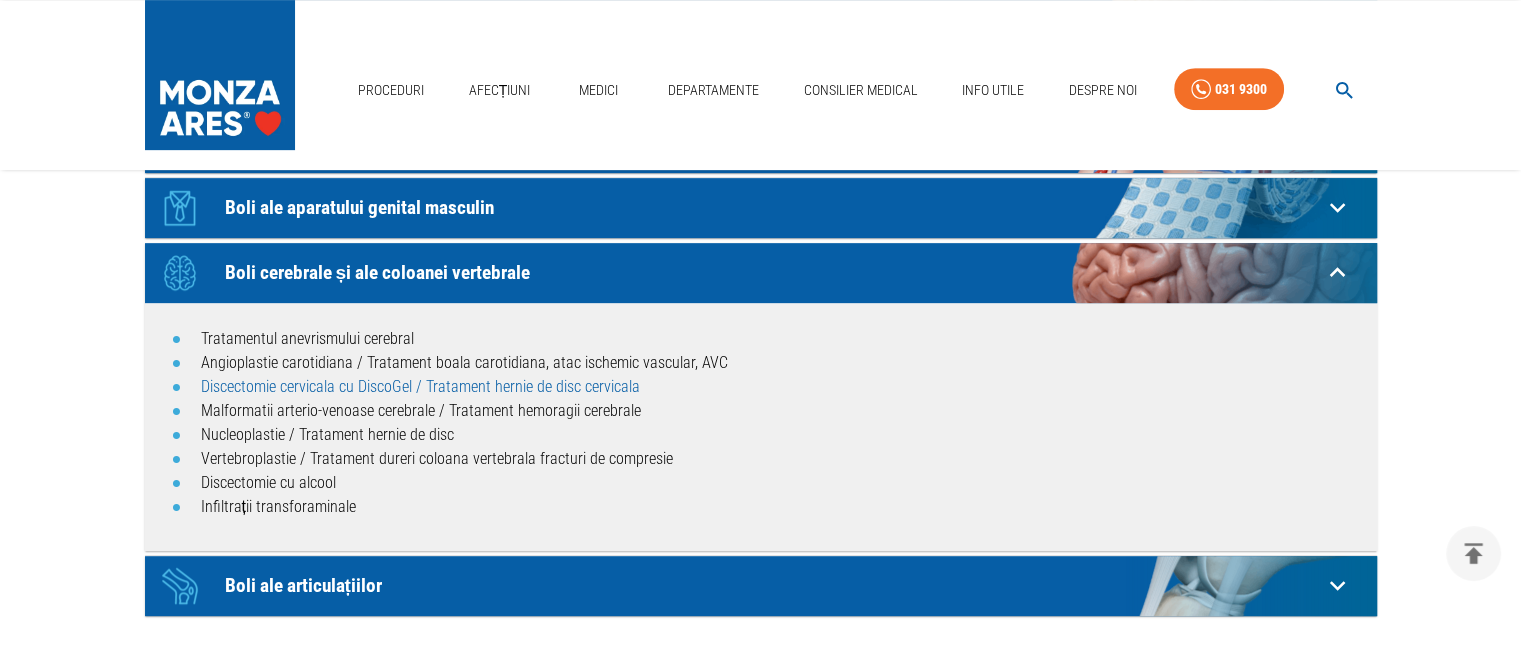 click on "Discectomie cervicala cu DiscoGel / Tratament hernie de disc cervicala" at bounding box center [420, 386] 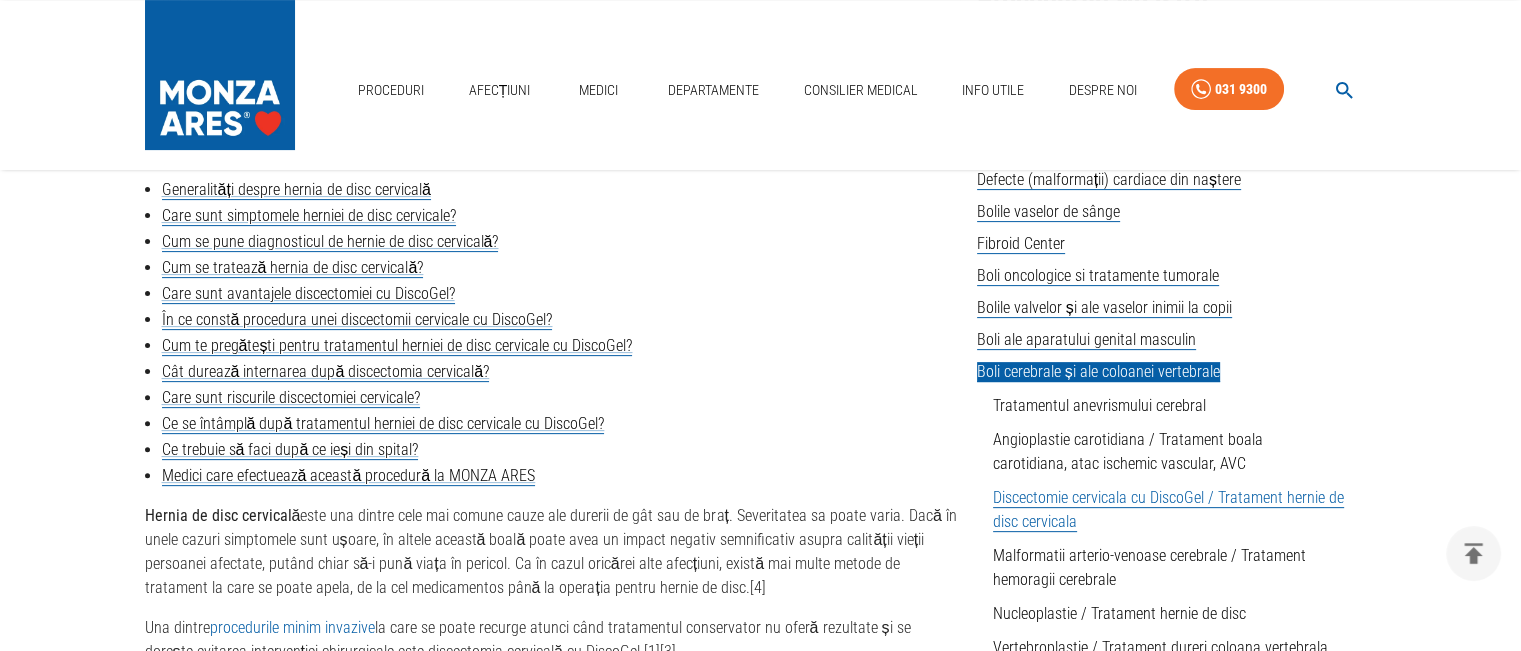 scroll, scrollTop: 700, scrollLeft: 0, axis: vertical 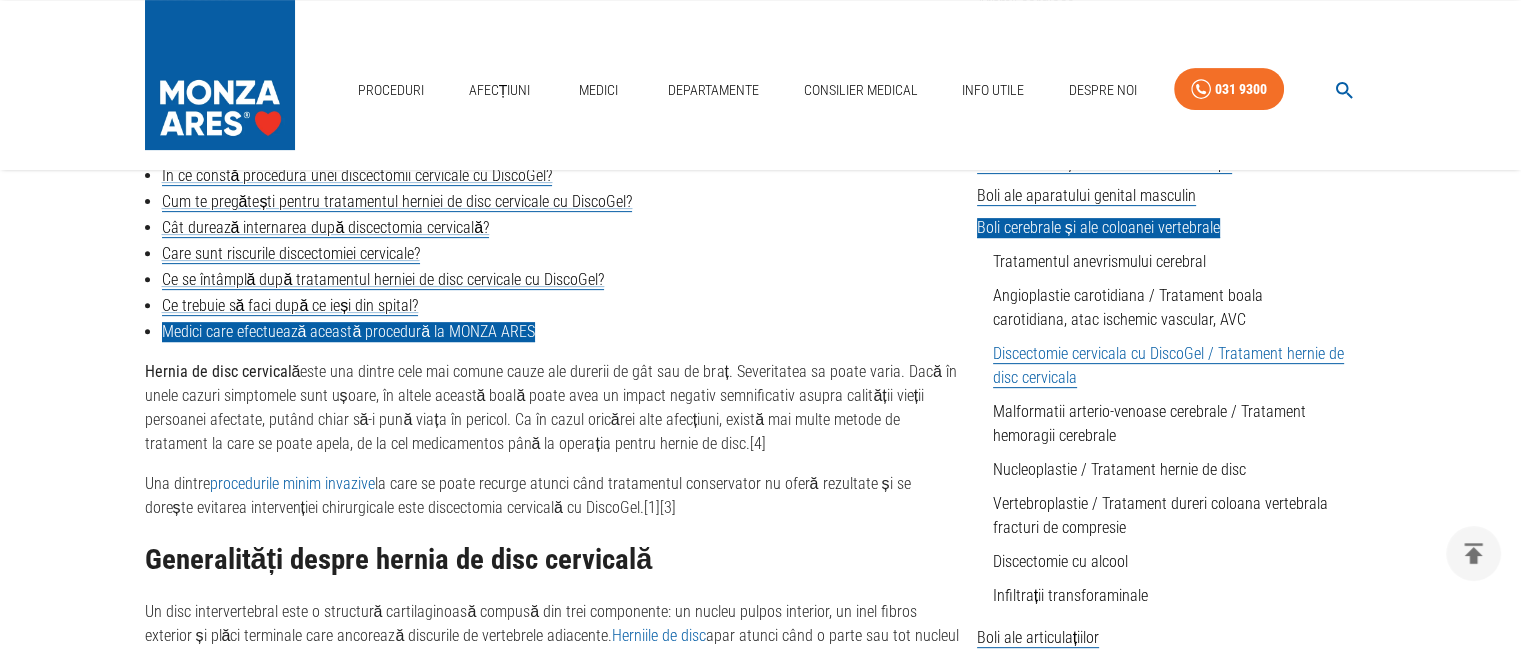 click on "Medici care efectuează această procedură la MONZA ARES" at bounding box center [349, 332] 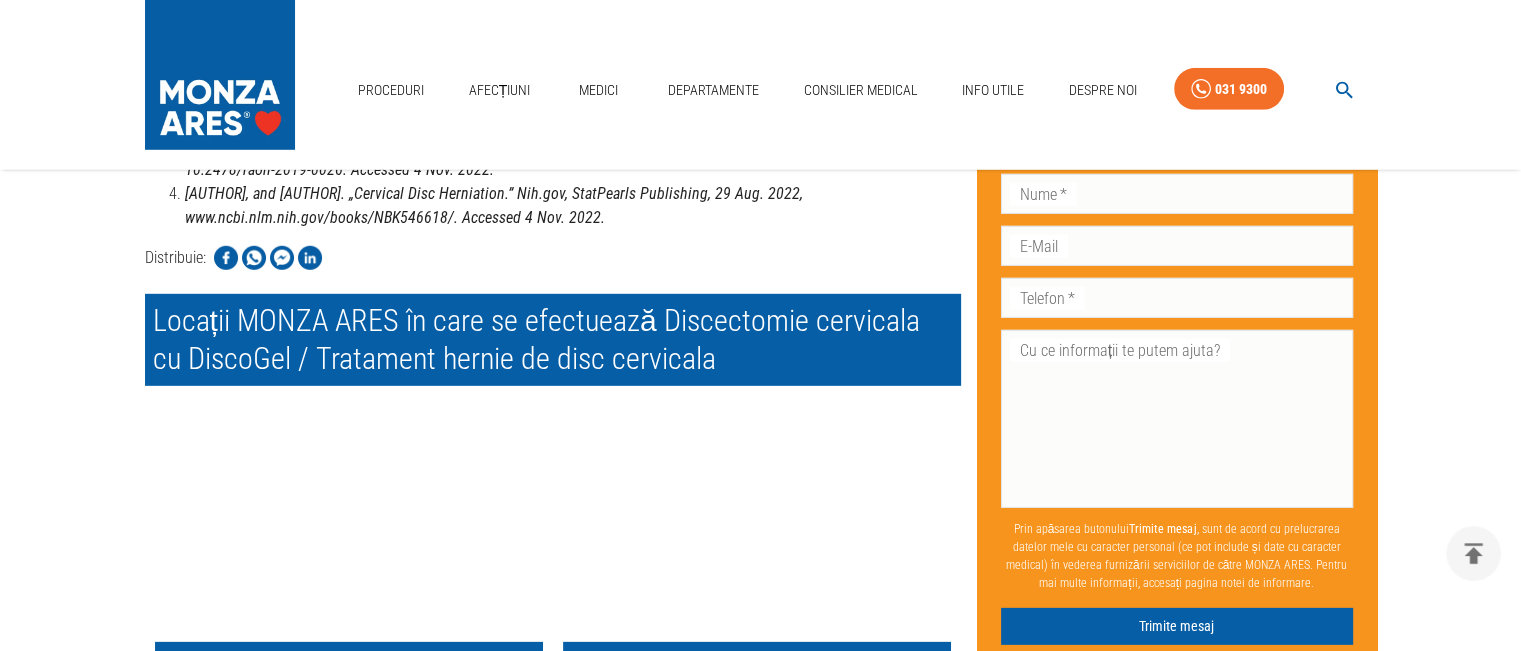 scroll, scrollTop: 6121, scrollLeft: 0, axis: vertical 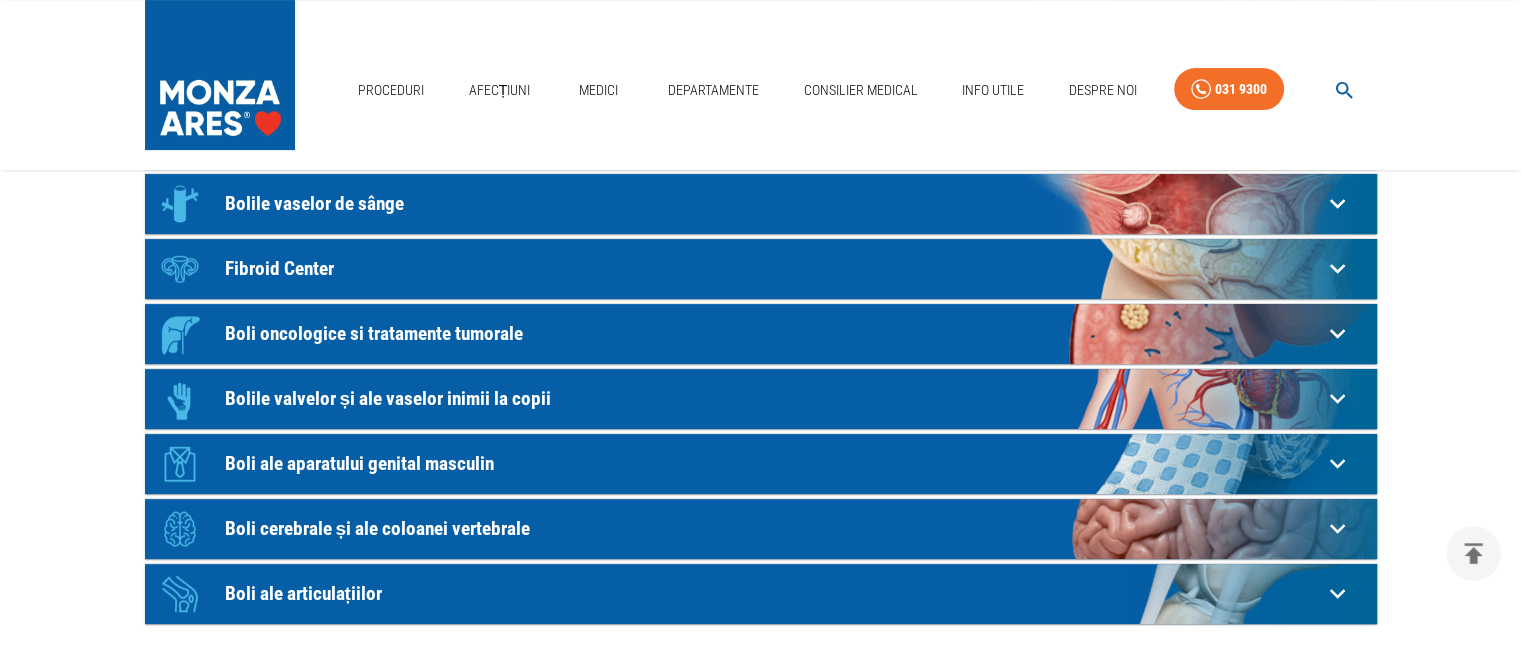 click on "Boli cerebrale și ale coloanei vertebrale" at bounding box center (773, -122) 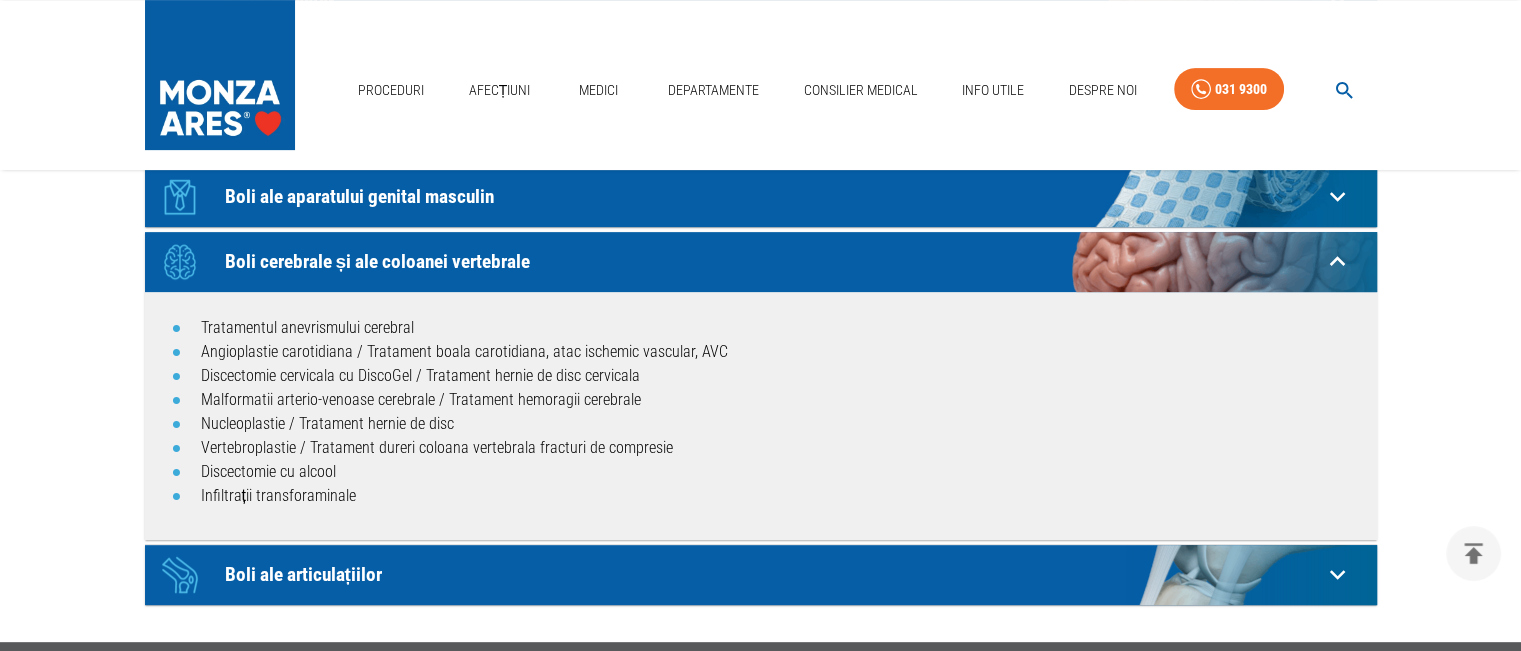 scroll, scrollTop: 768, scrollLeft: 0, axis: vertical 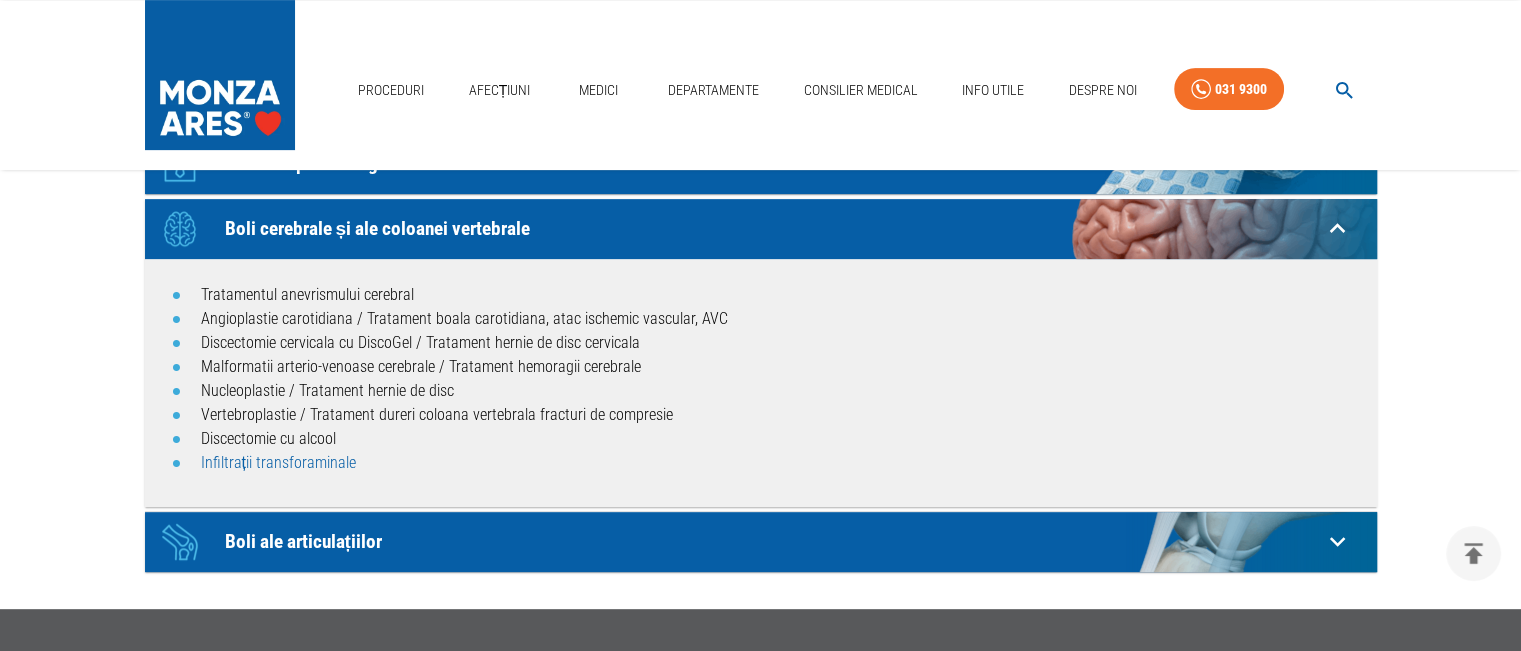 click on "Infiltrații transforaminale" at bounding box center (278, 462) 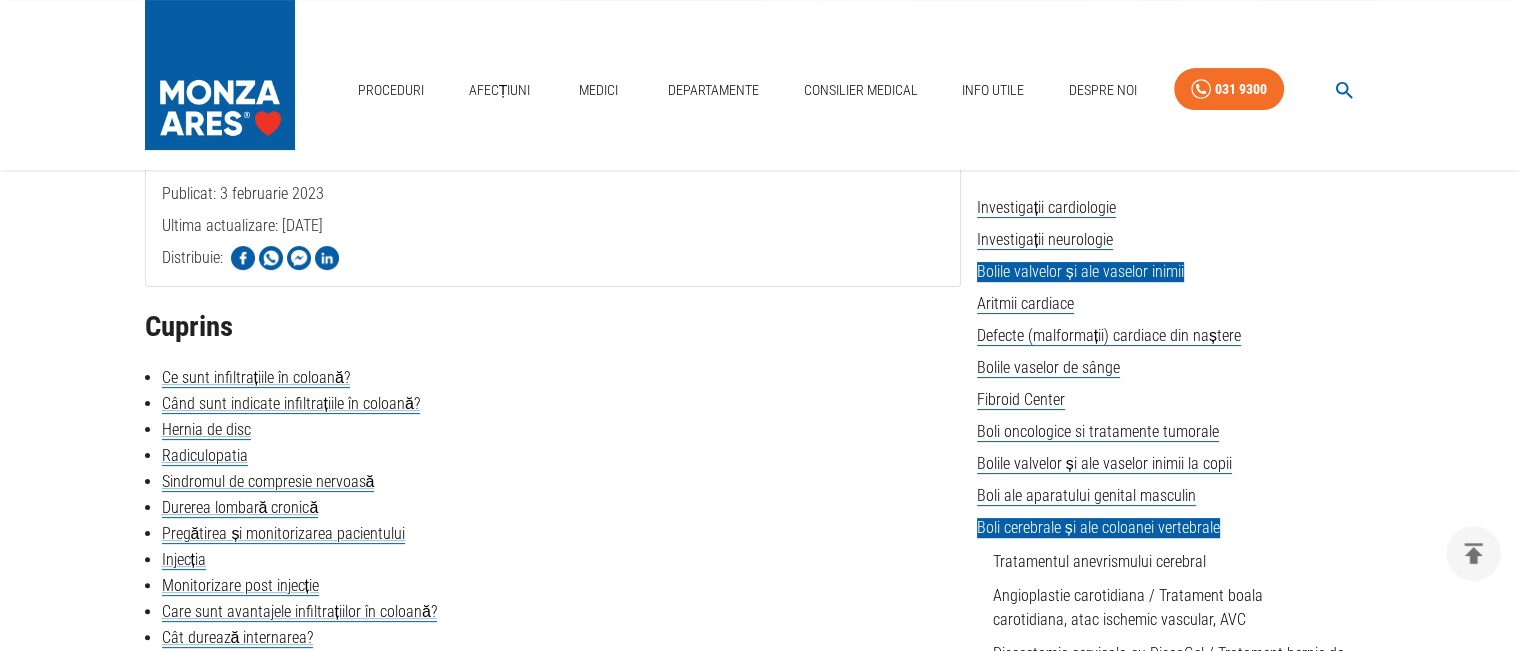 scroll, scrollTop: 300, scrollLeft: 0, axis: vertical 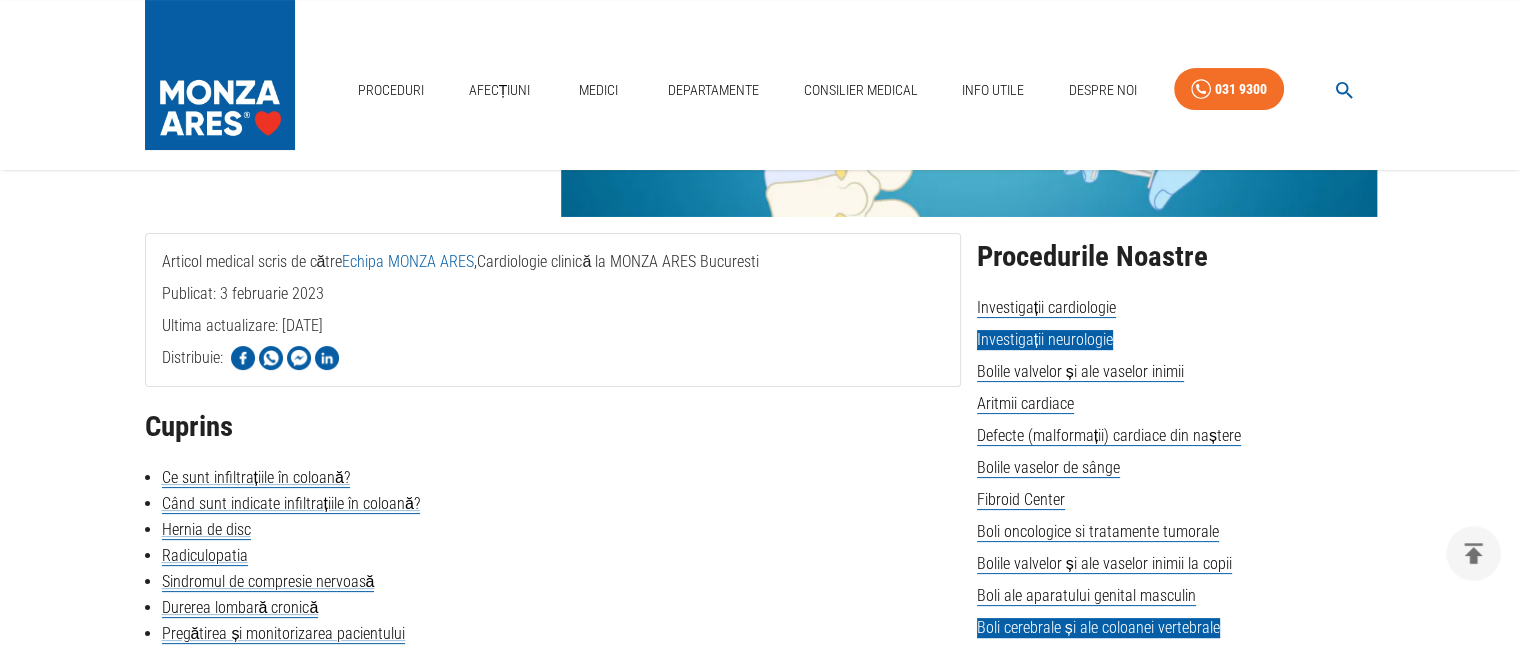 click on "Investigații neurologie" at bounding box center (1045, 340) 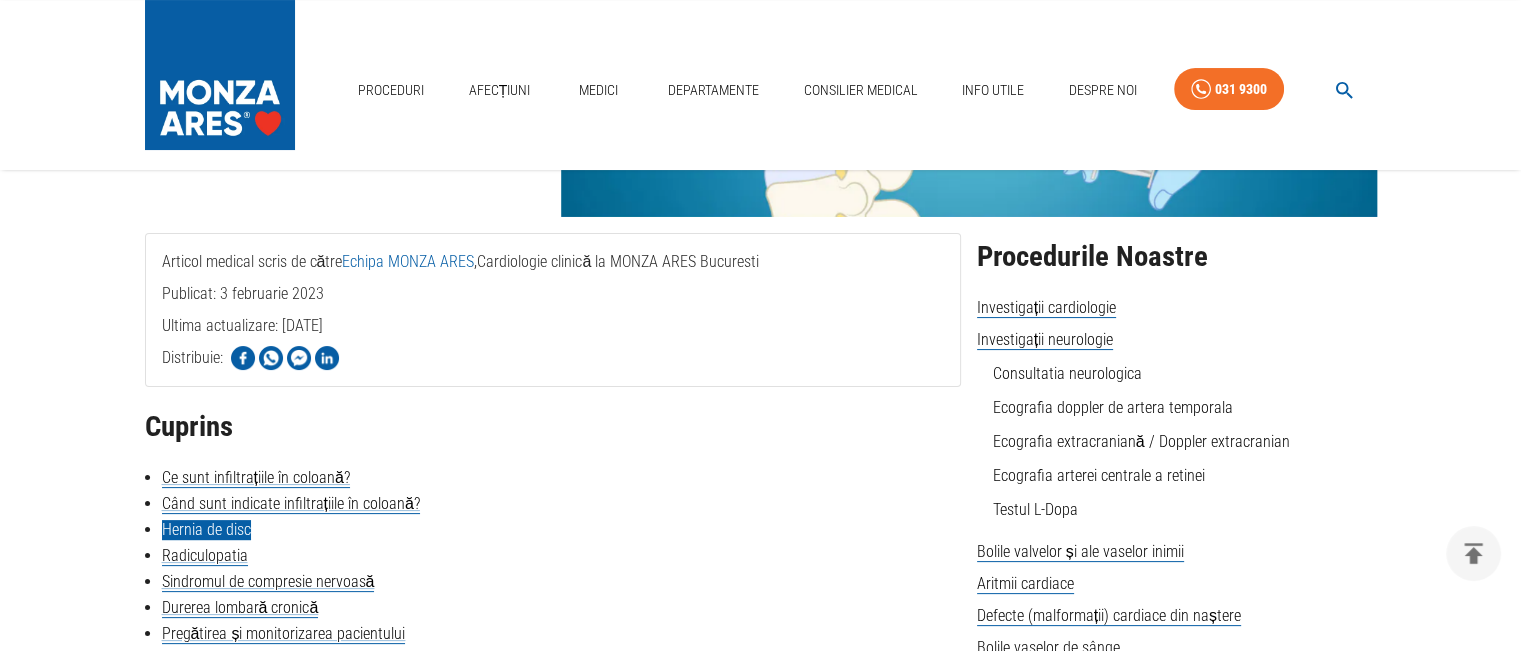 click on "Hernia de disc" at bounding box center [206, 530] 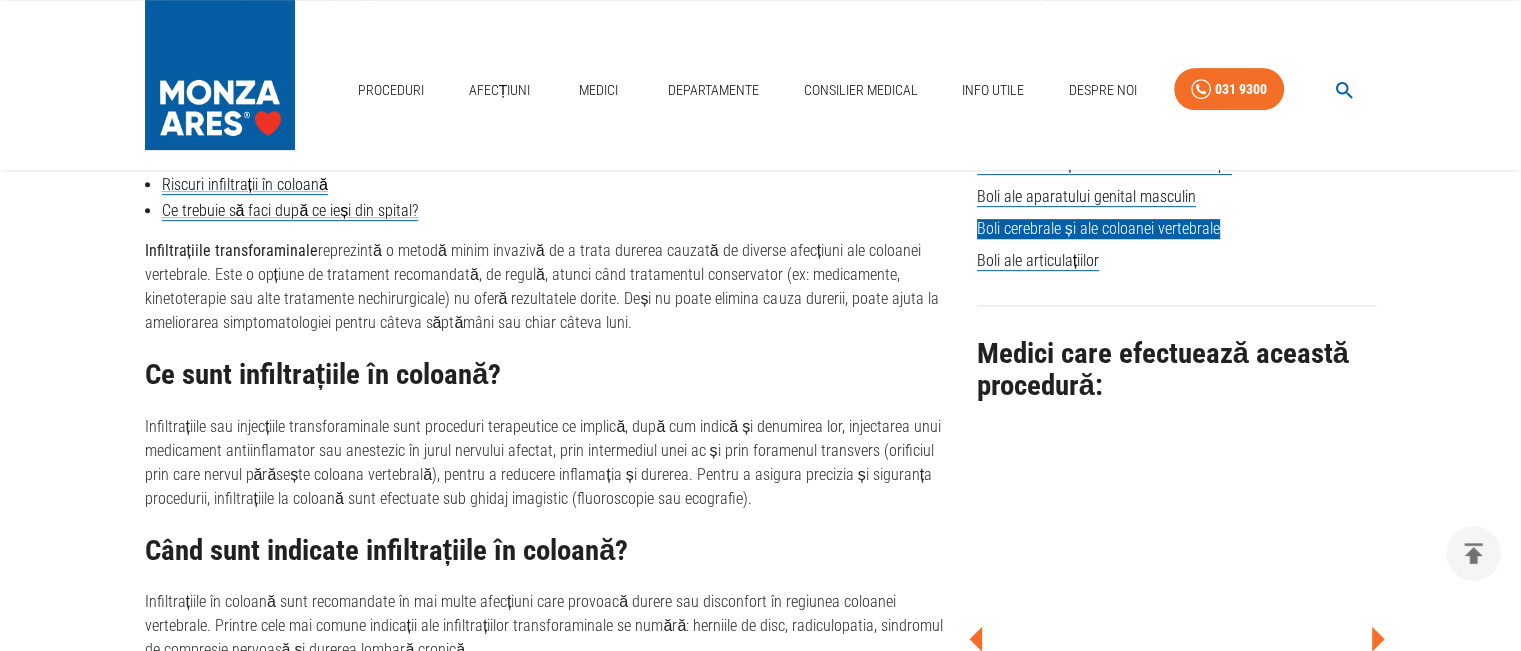 scroll, scrollTop: 878, scrollLeft: 0, axis: vertical 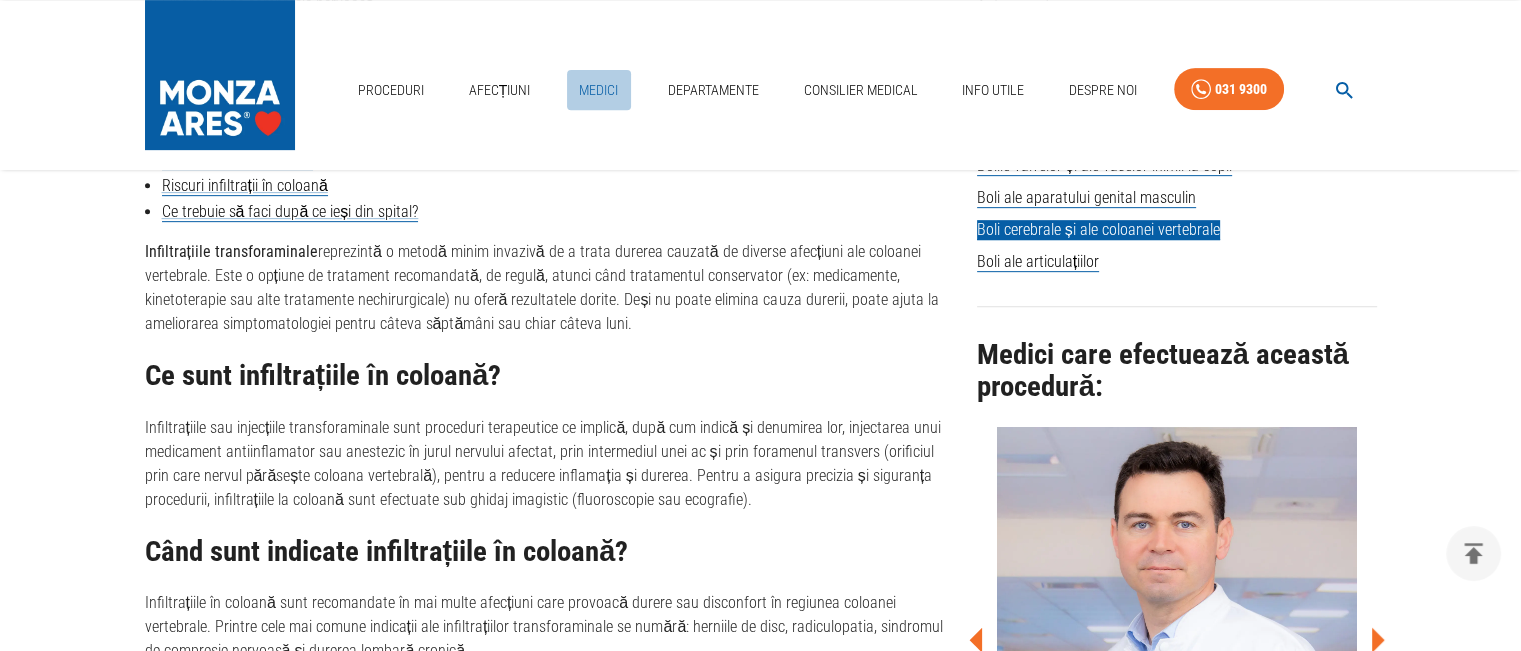 click on "Medici" at bounding box center (599, 90) 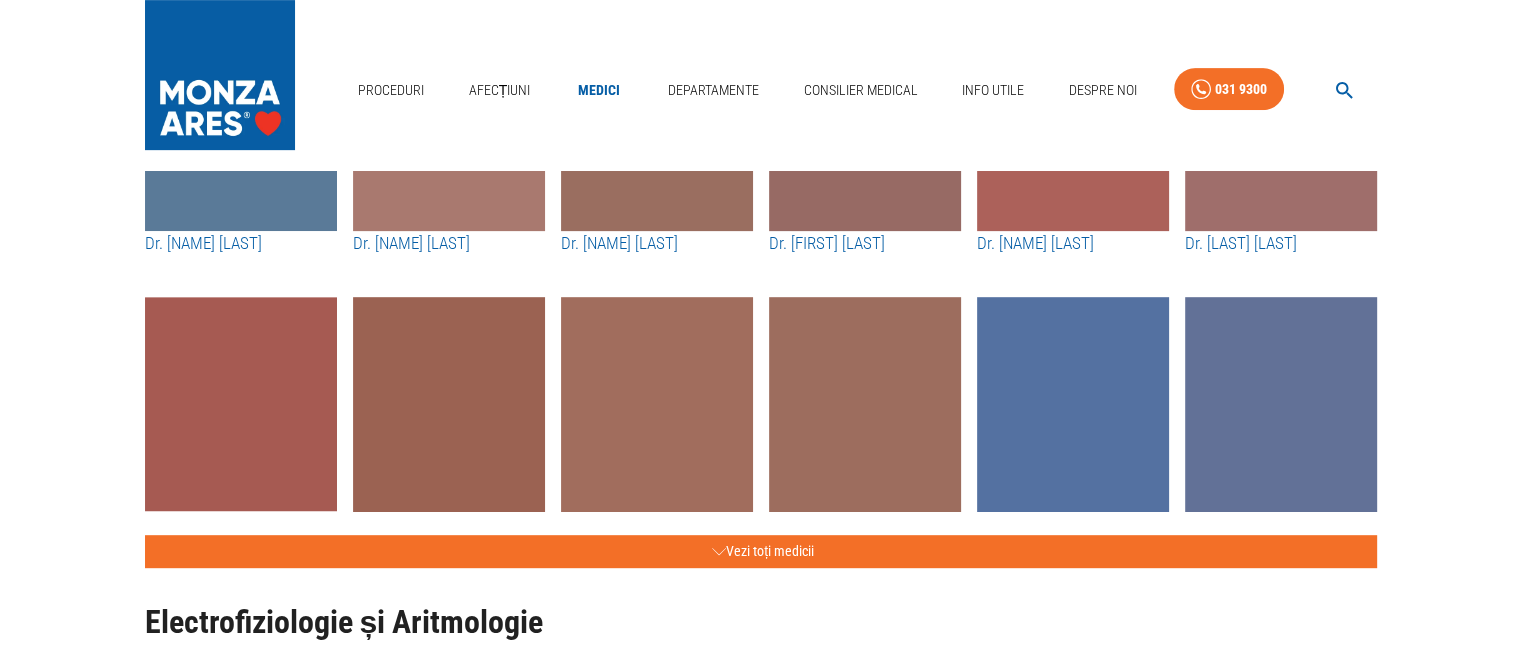 scroll, scrollTop: 0, scrollLeft: 0, axis: both 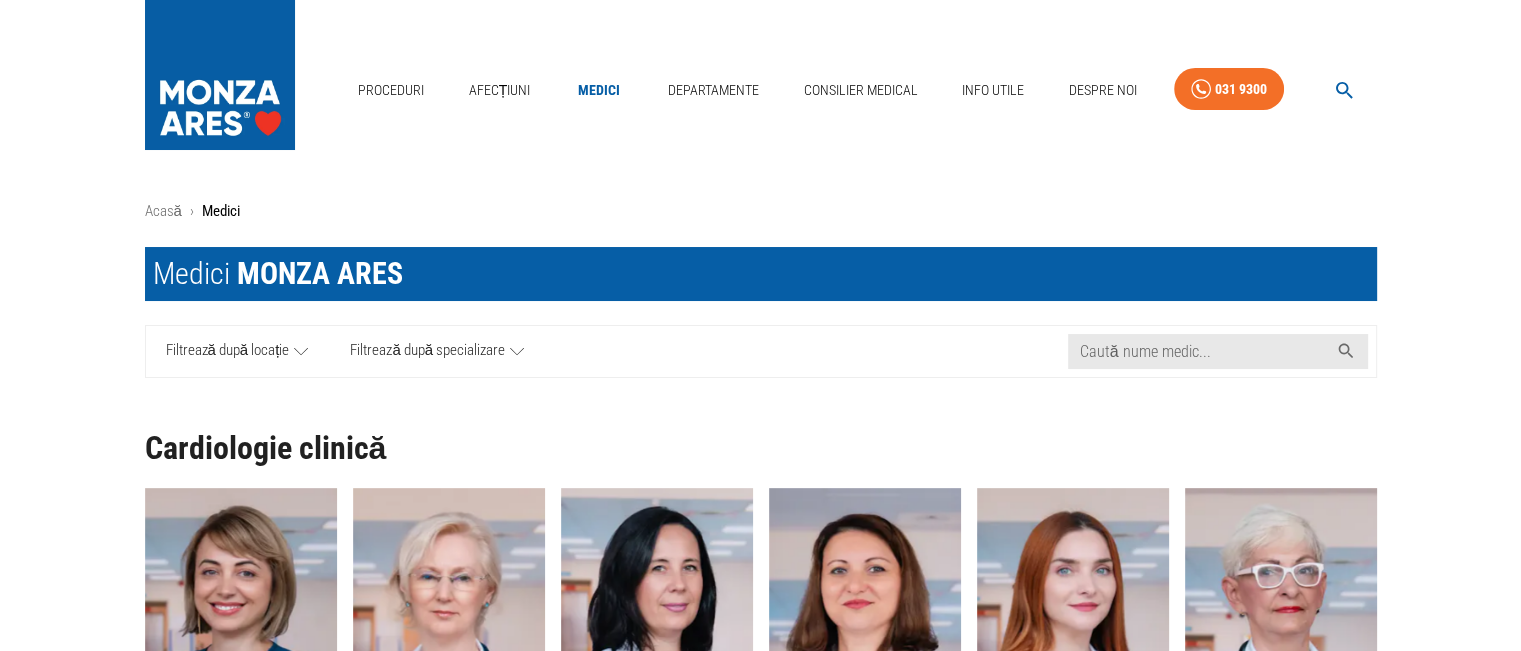 click 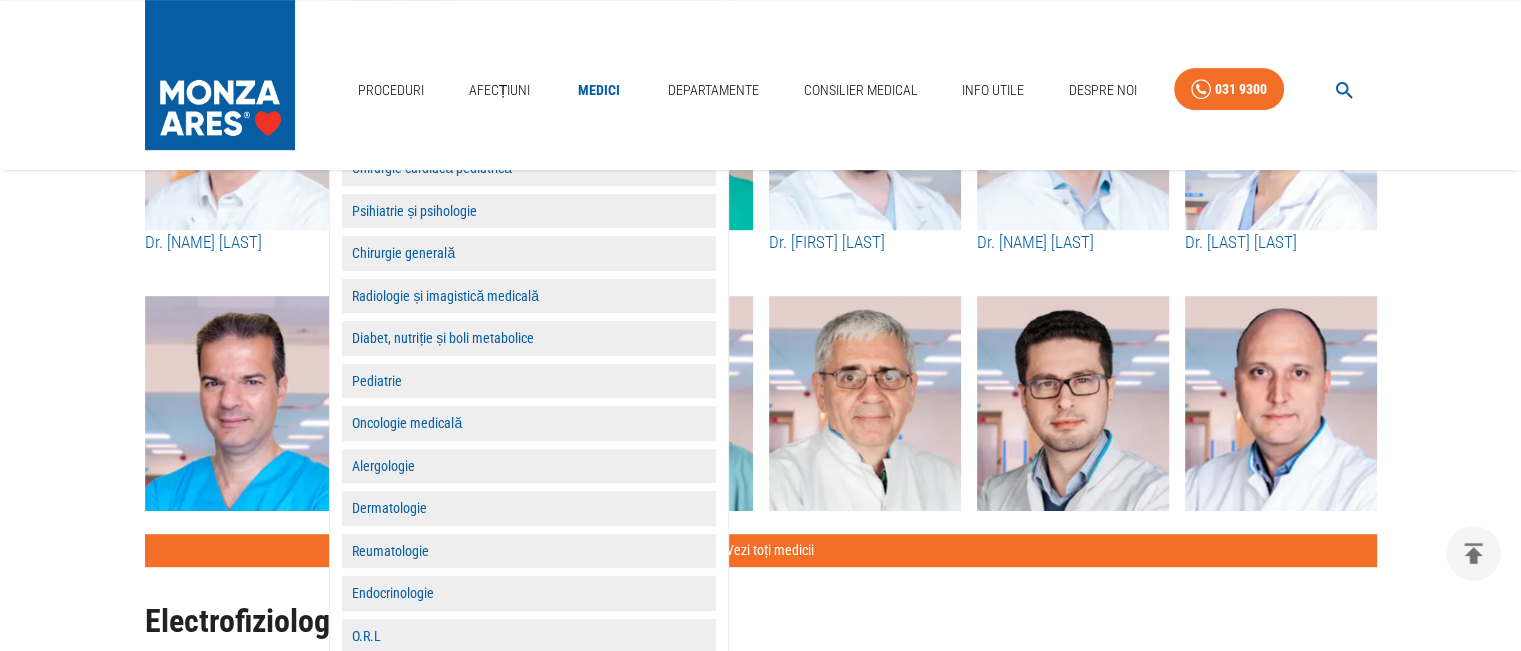 scroll, scrollTop: 900, scrollLeft: 0, axis: vertical 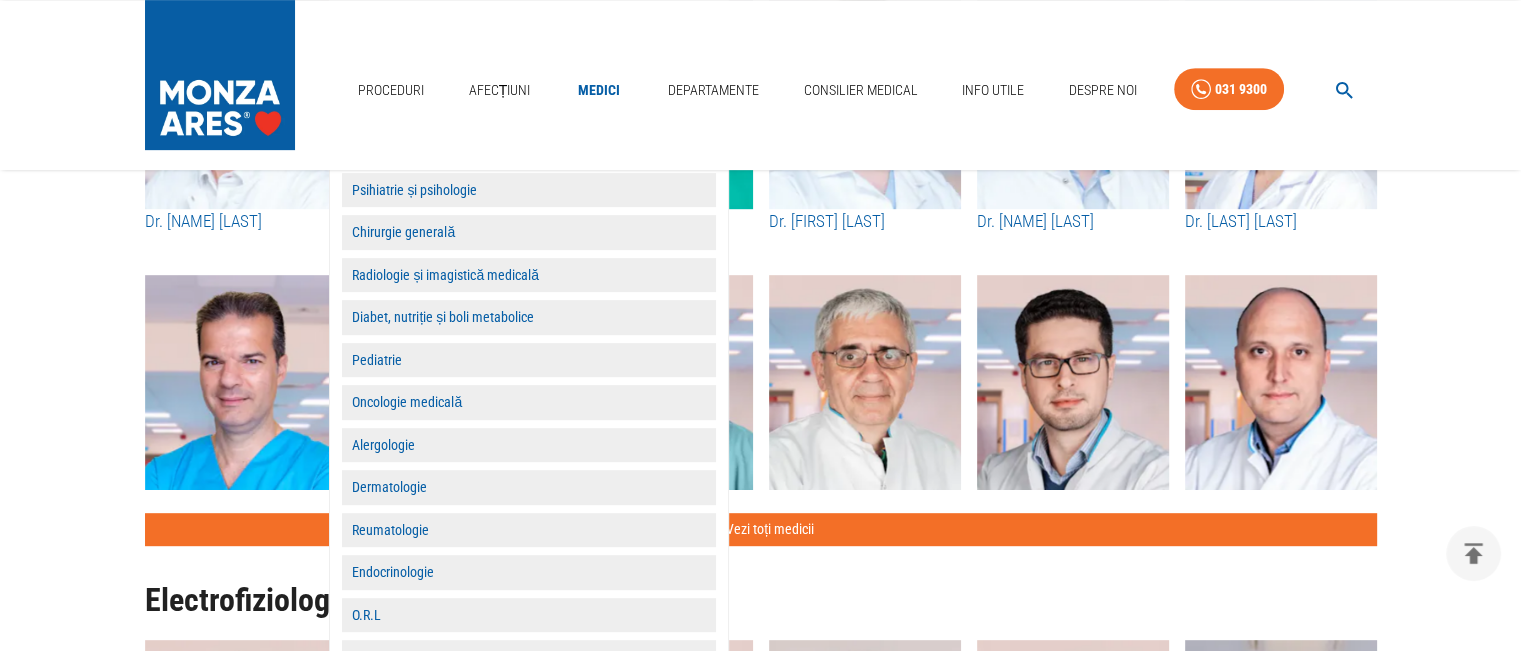 click on "Reumatologie" at bounding box center (529, 530) 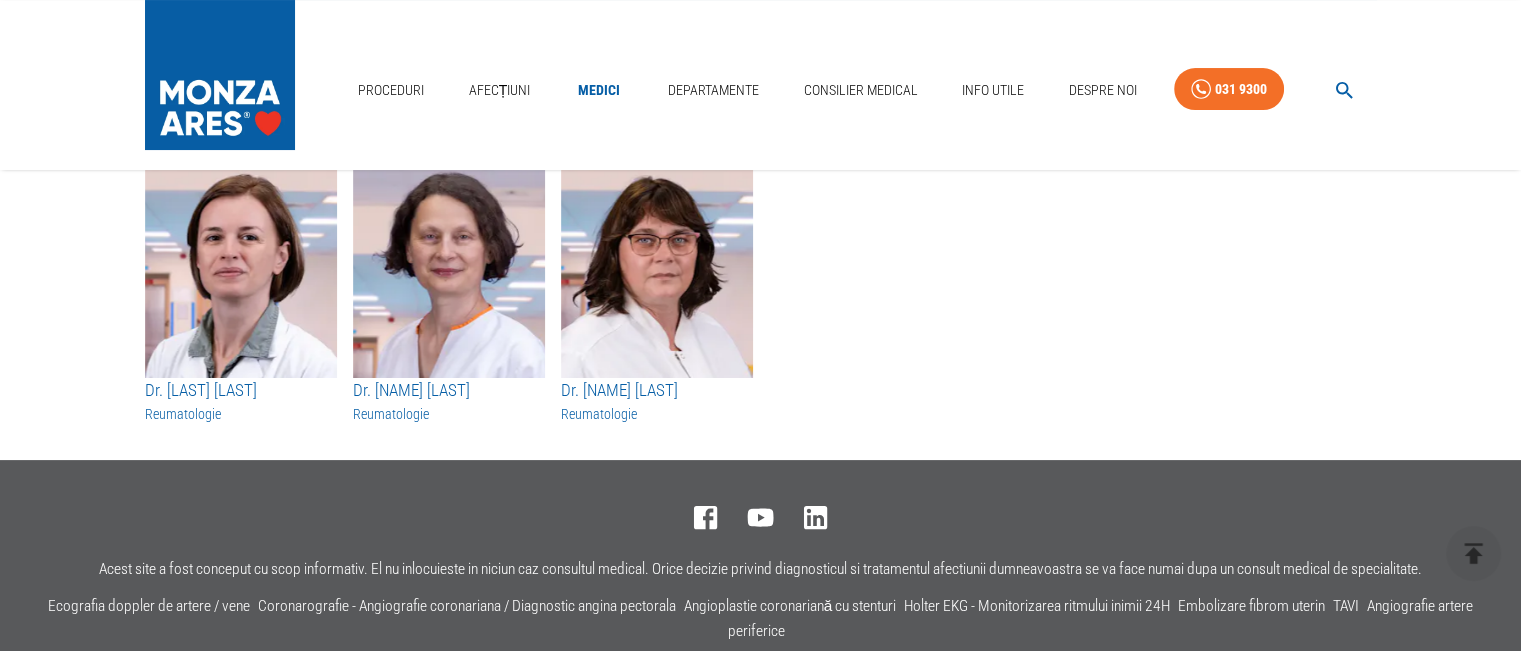 scroll, scrollTop: 0, scrollLeft: 0, axis: both 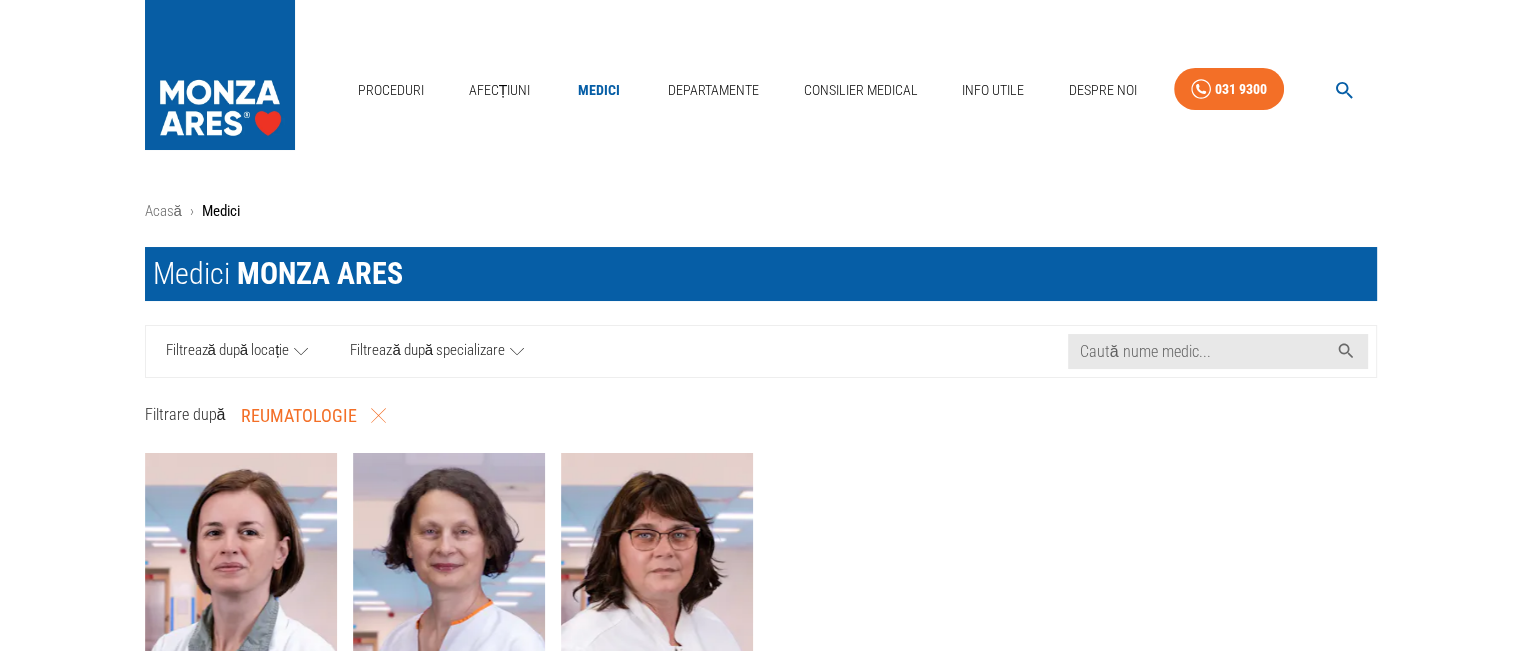 click 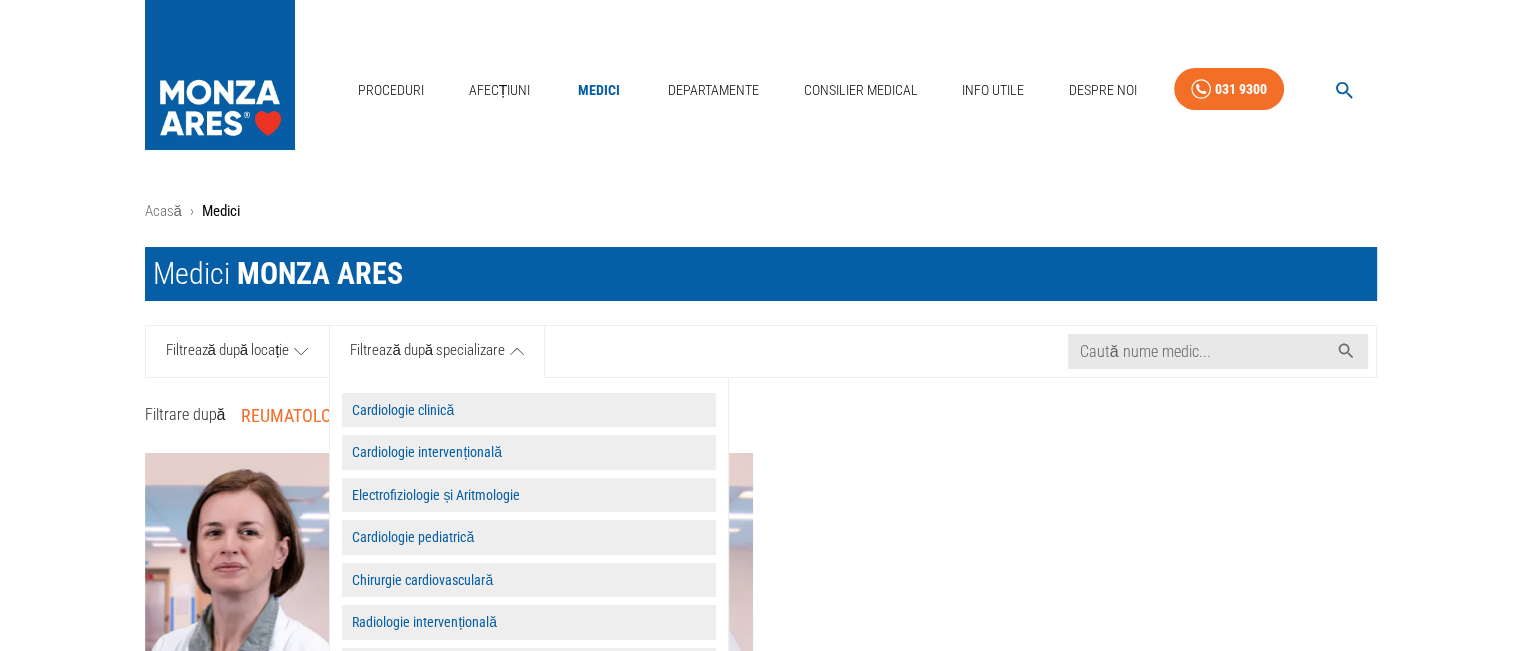scroll, scrollTop: 100, scrollLeft: 0, axis: vertical 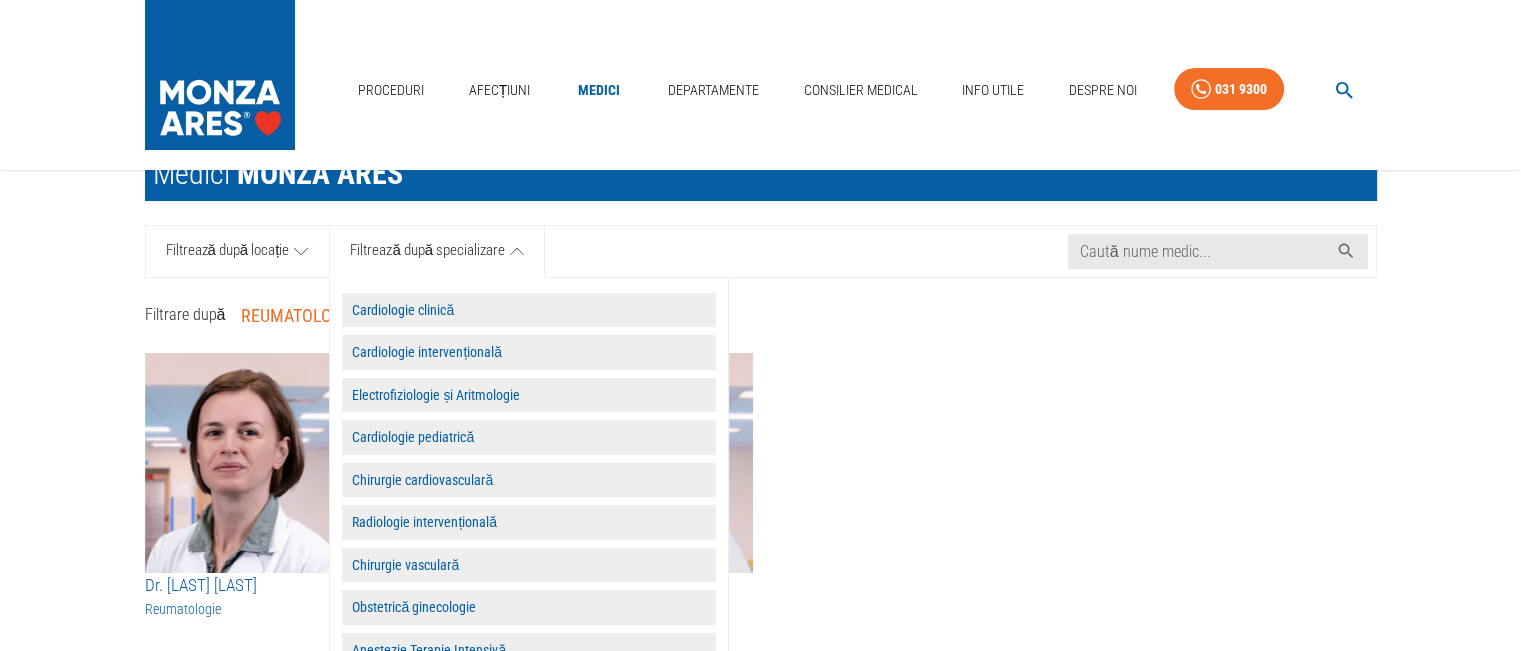 click on "Radiologie intervențională" at bounding box center [529, 522] 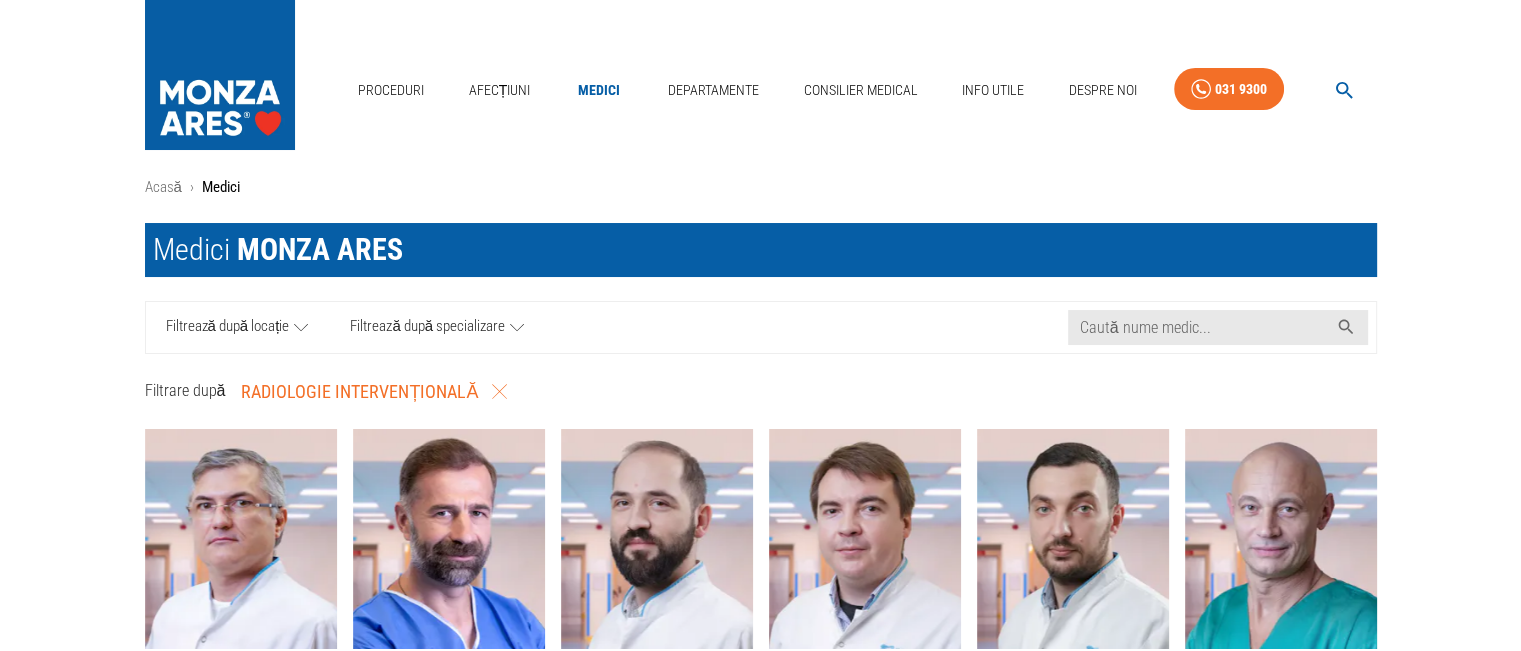 scroll, scrollTop: 0, scrollLeft: 0, axis: both 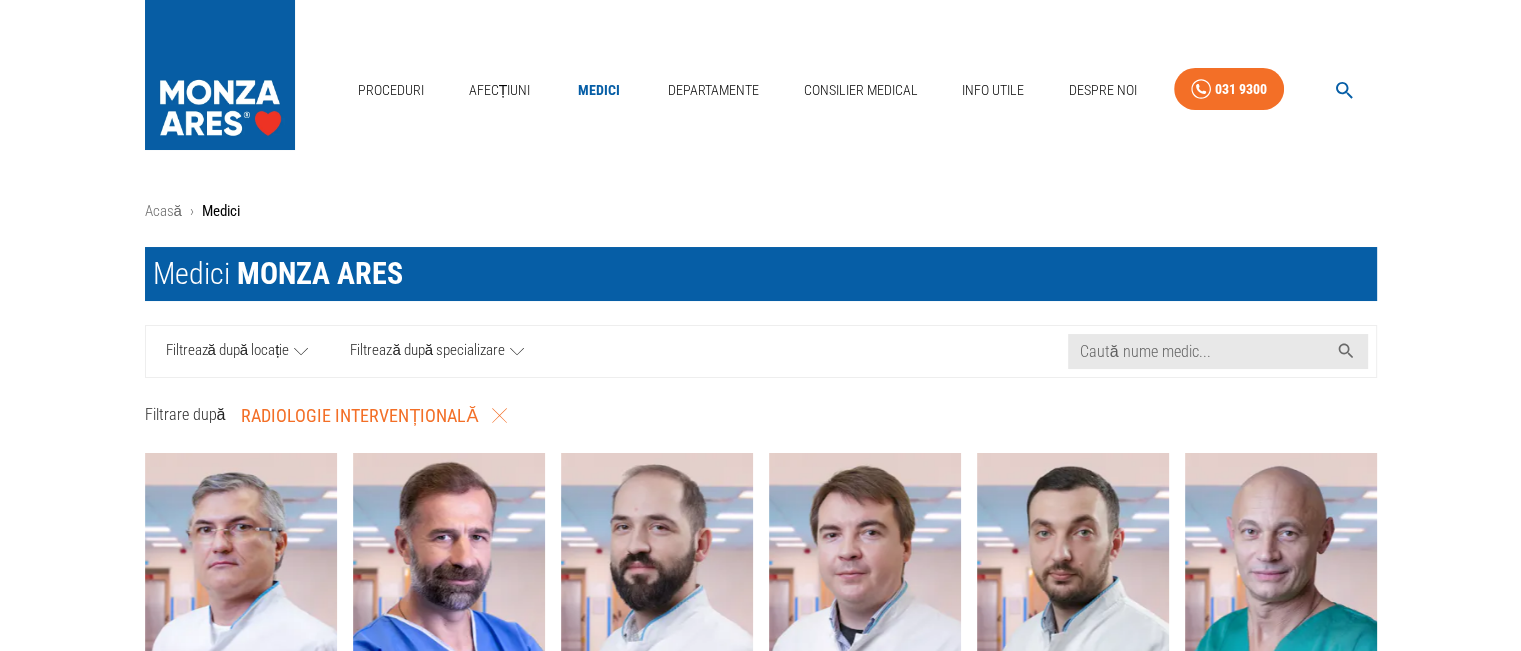 click 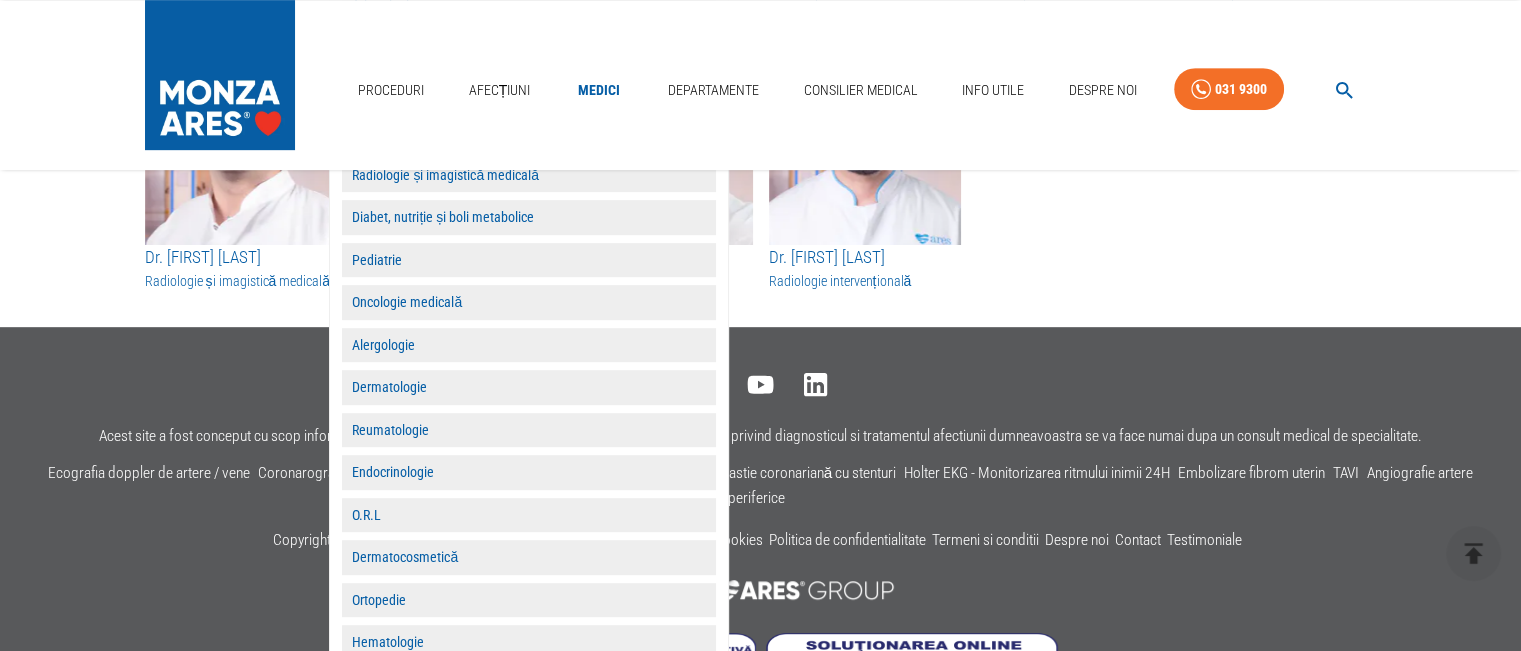 scroll, scrollTop: 1100, scrollLeft: 0, axis: vertical 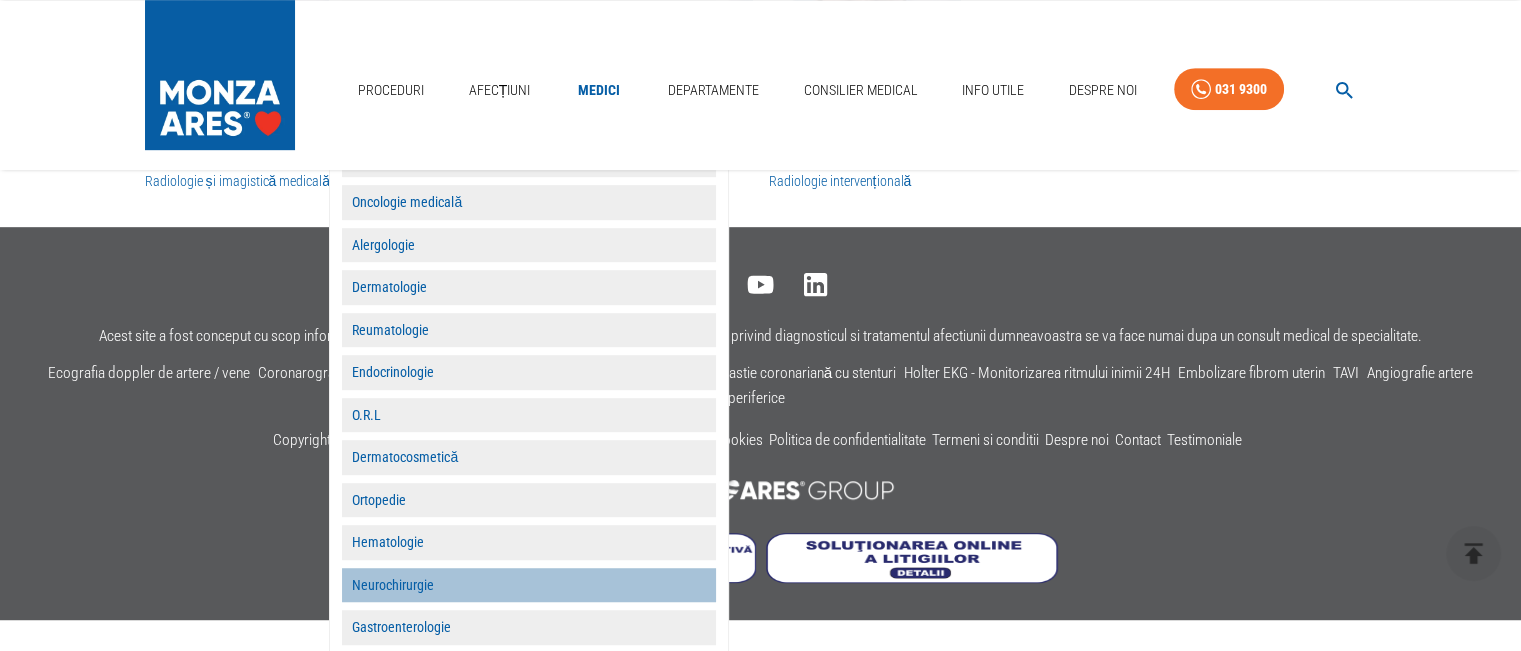 click on "Neurochirurgie" at bounding box center (529, 585) 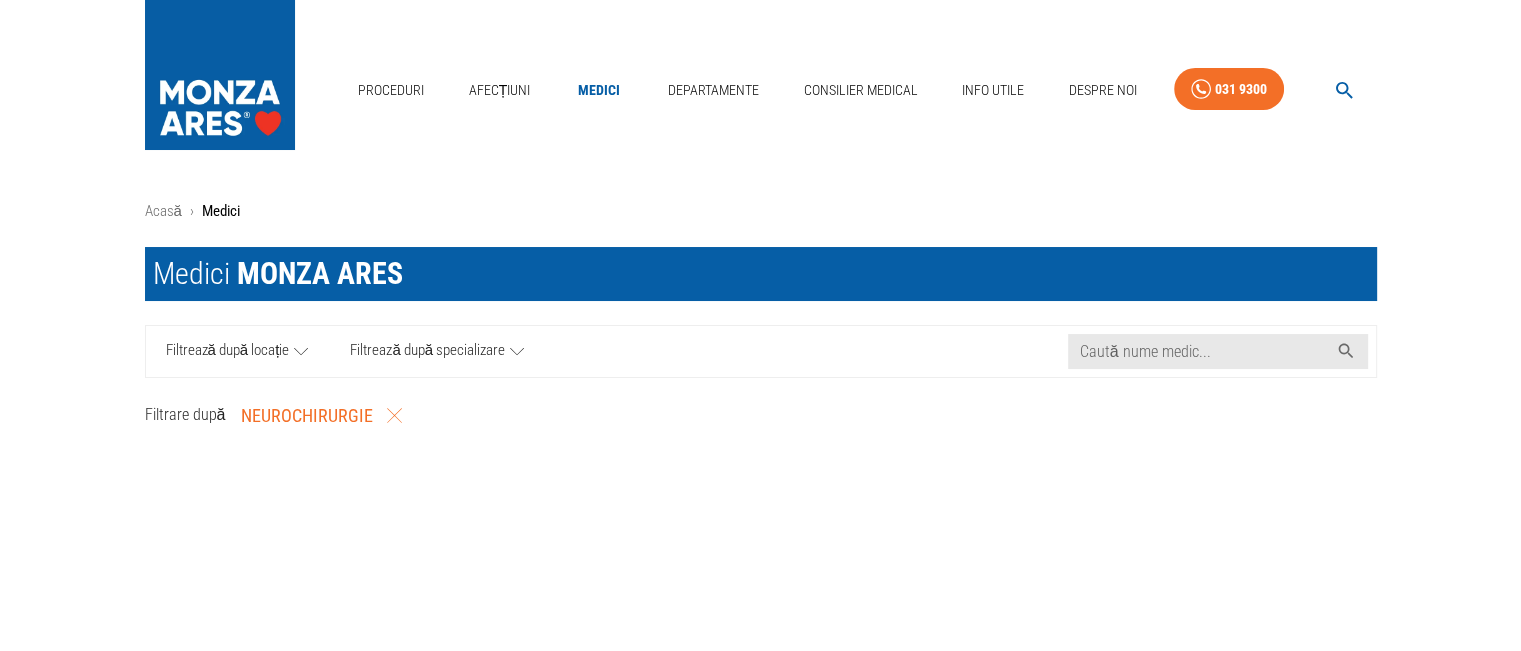 scroll, scrollTop: 0, scrollLeft: 0, axis: both 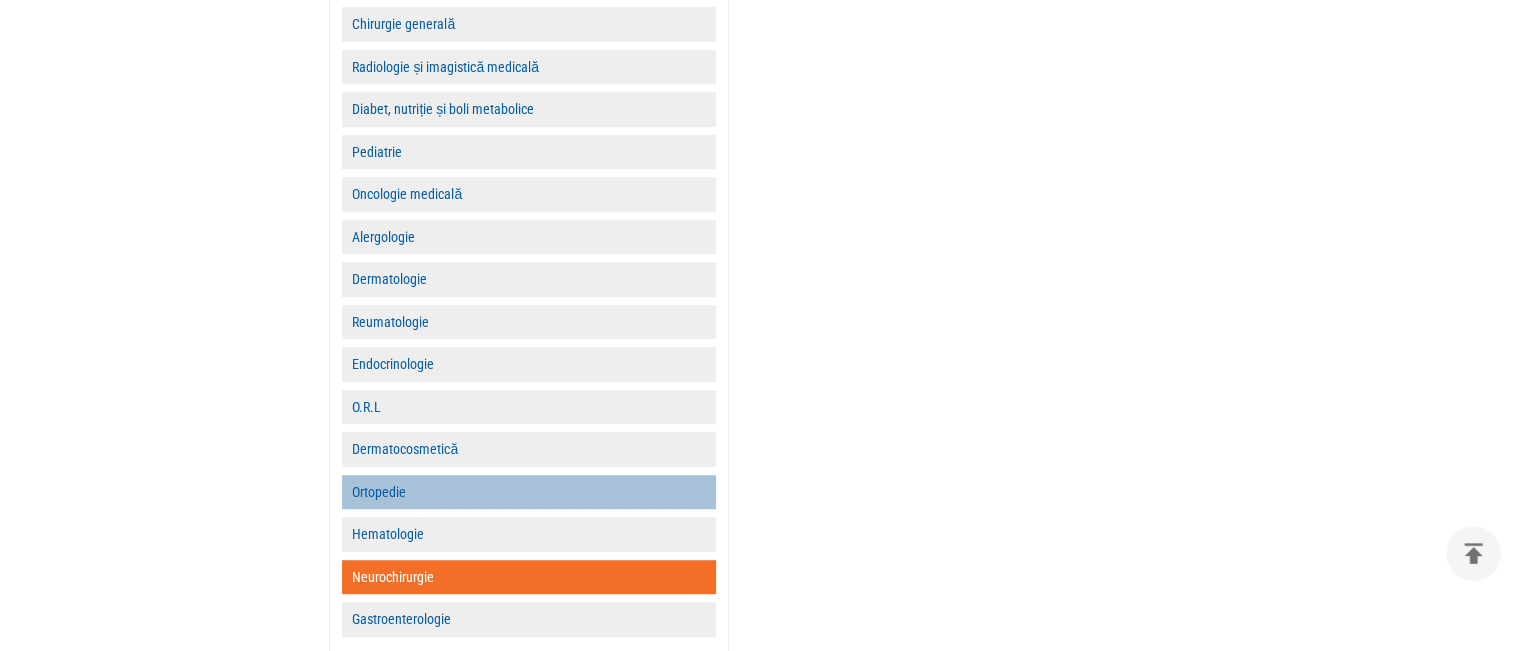 click on "Ortopedie" at bounding box center [529, 492] 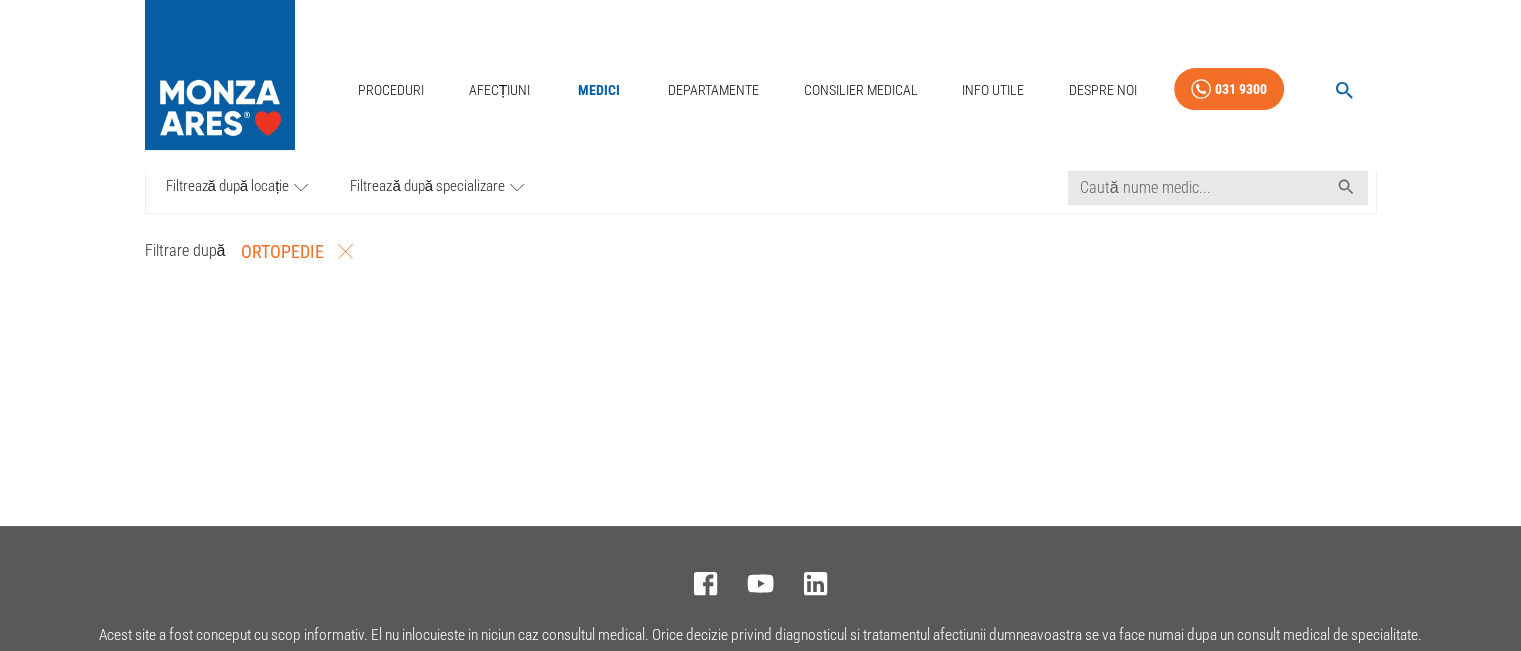 scroll, scrollTop: 0, scrollLeft: 0, axis: both 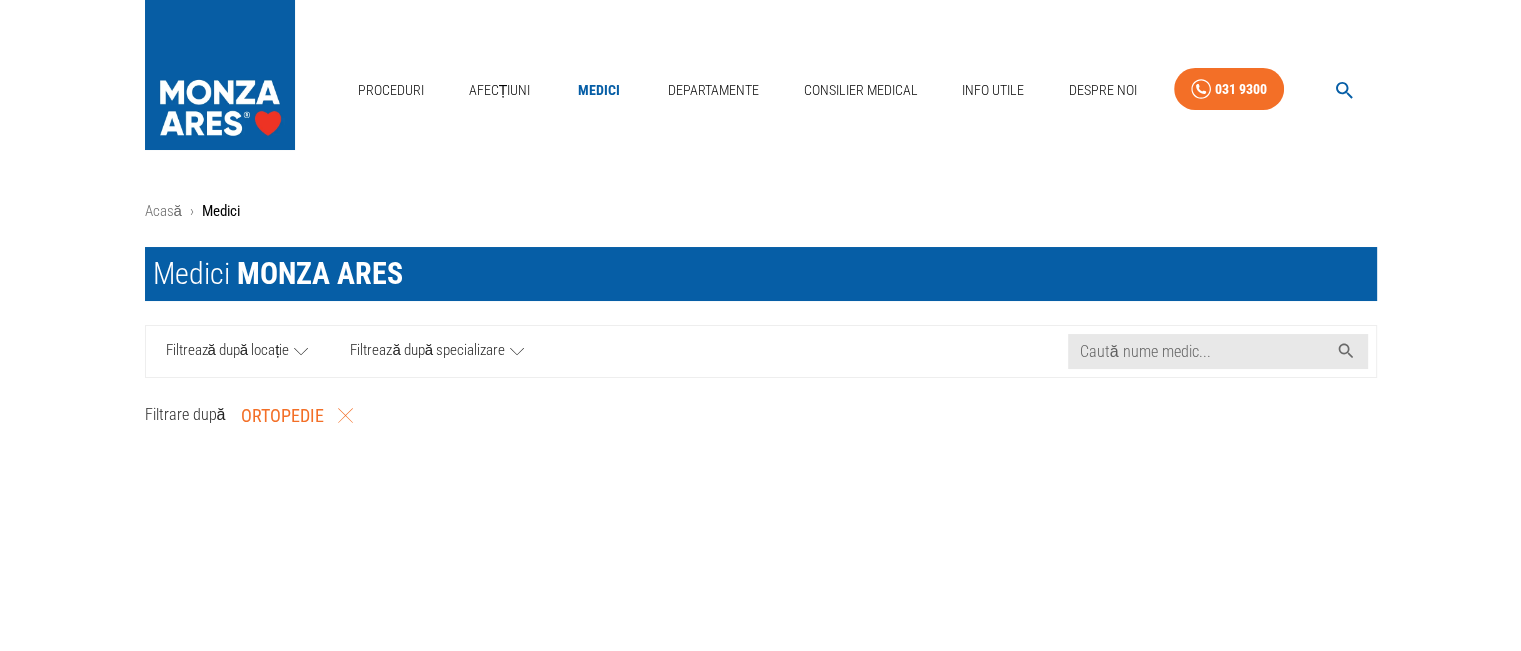 click 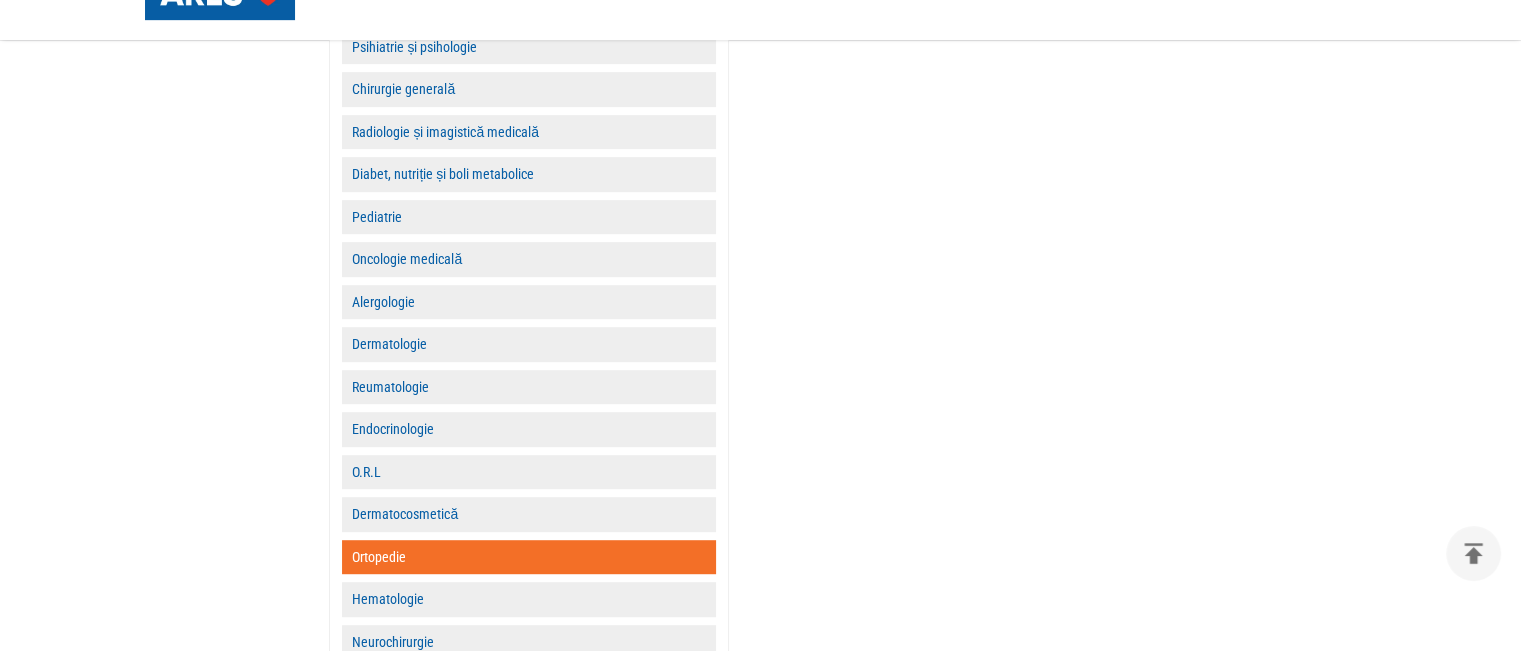 scroll, scrollTop: 1008, scrollLeft: 0, axis: vertical 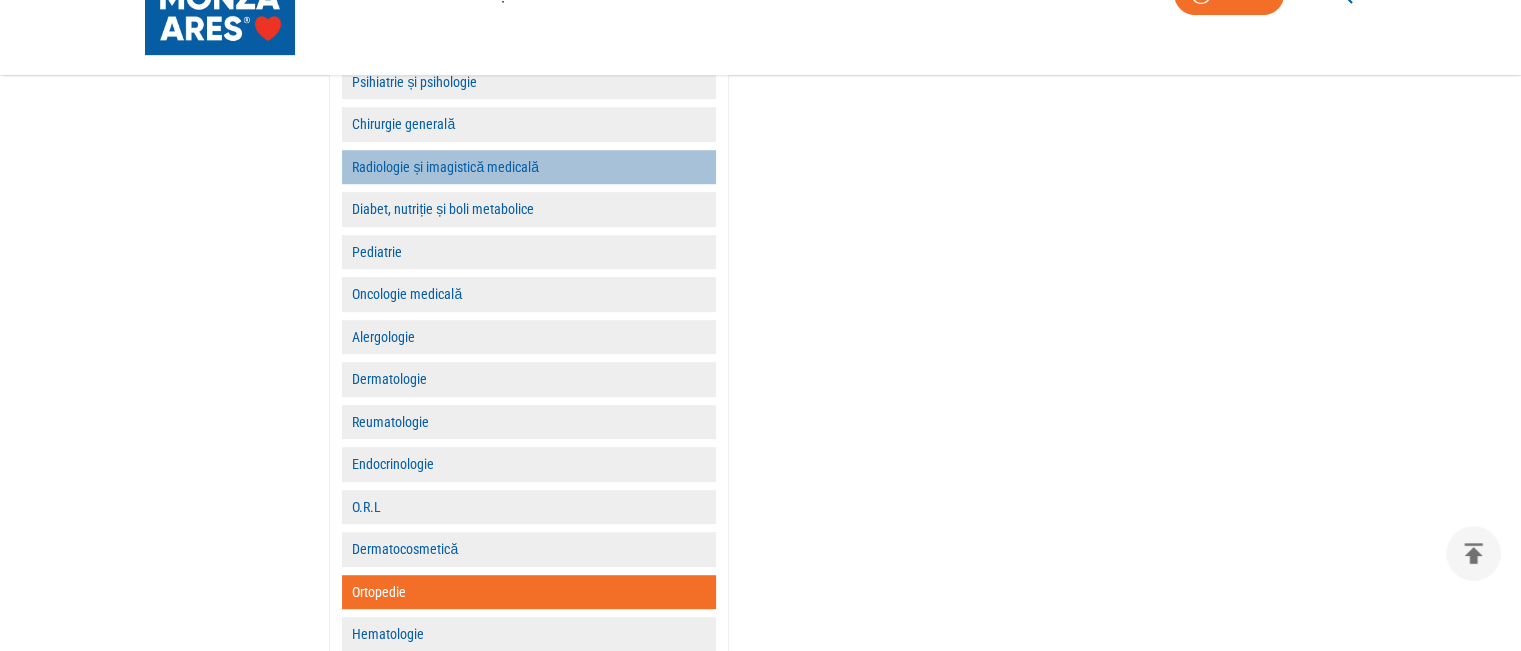 click on "Radiologie și imagistică medicală" at bounding box center (529, 167) 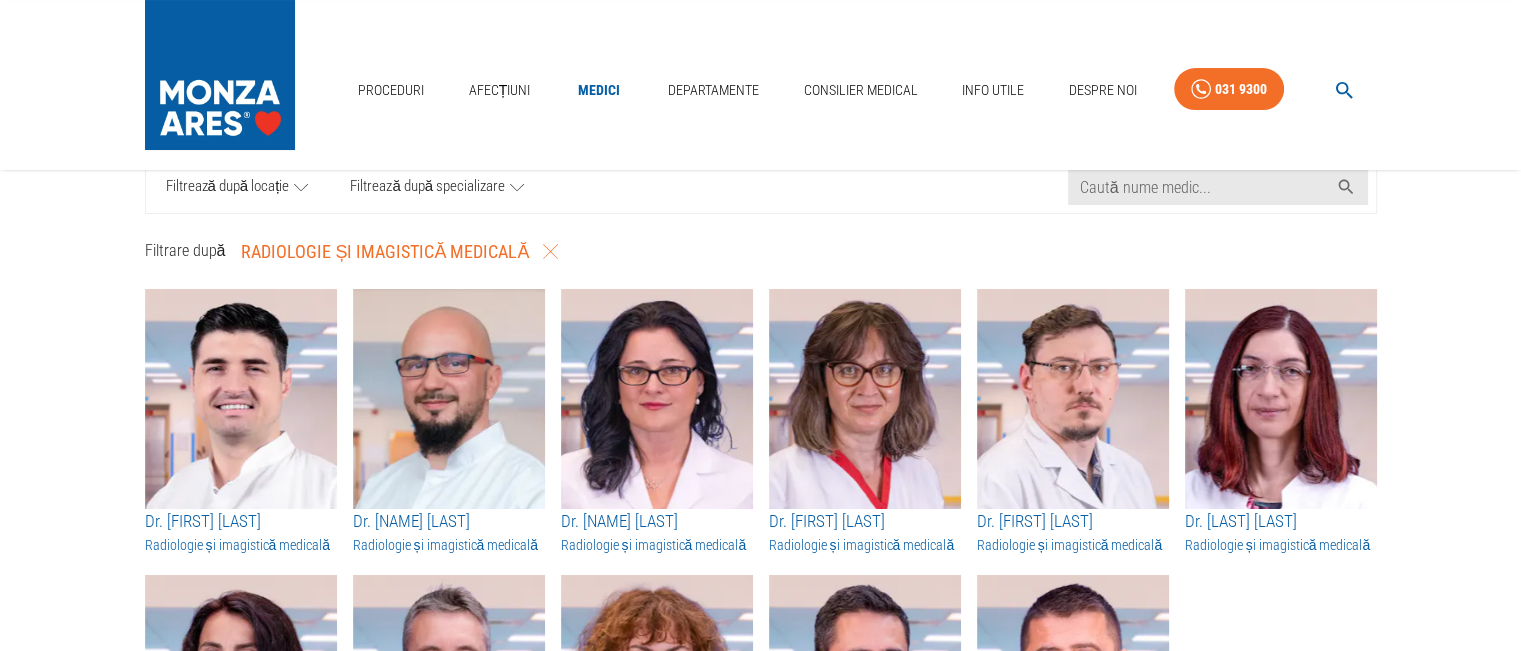 scroll, scrollTop: 0, scrollLeft: 0, axis: both 